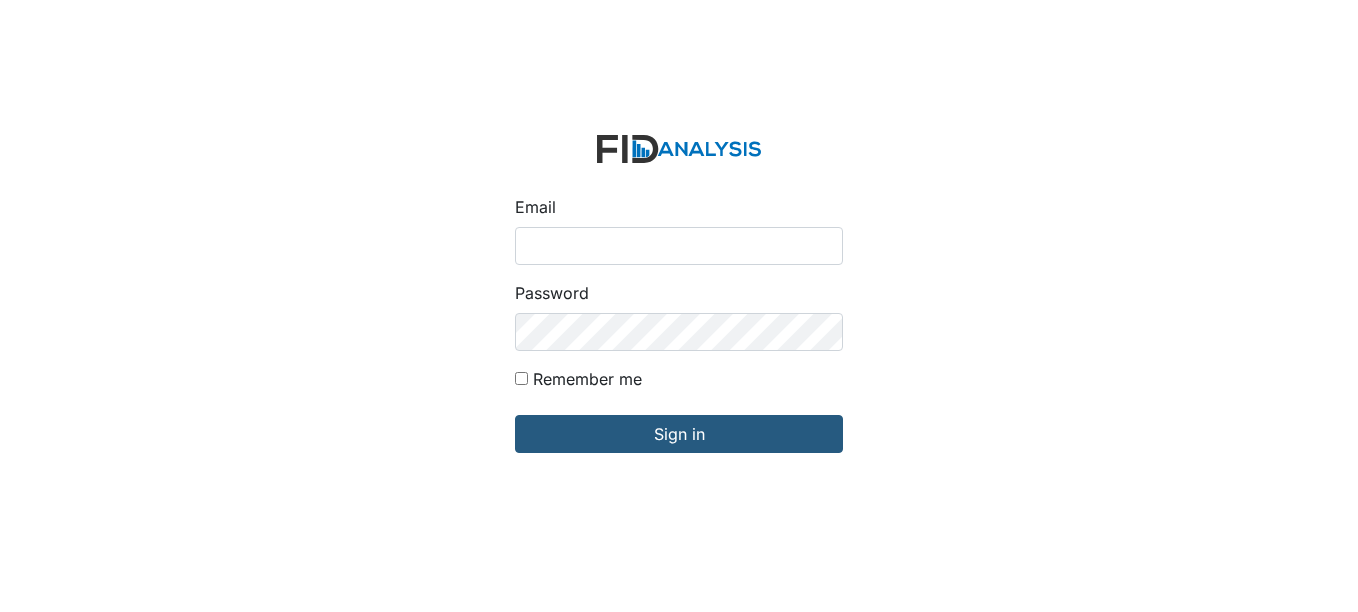 scroll, scrollTop: 0, scrollLeft: 0, axis: both 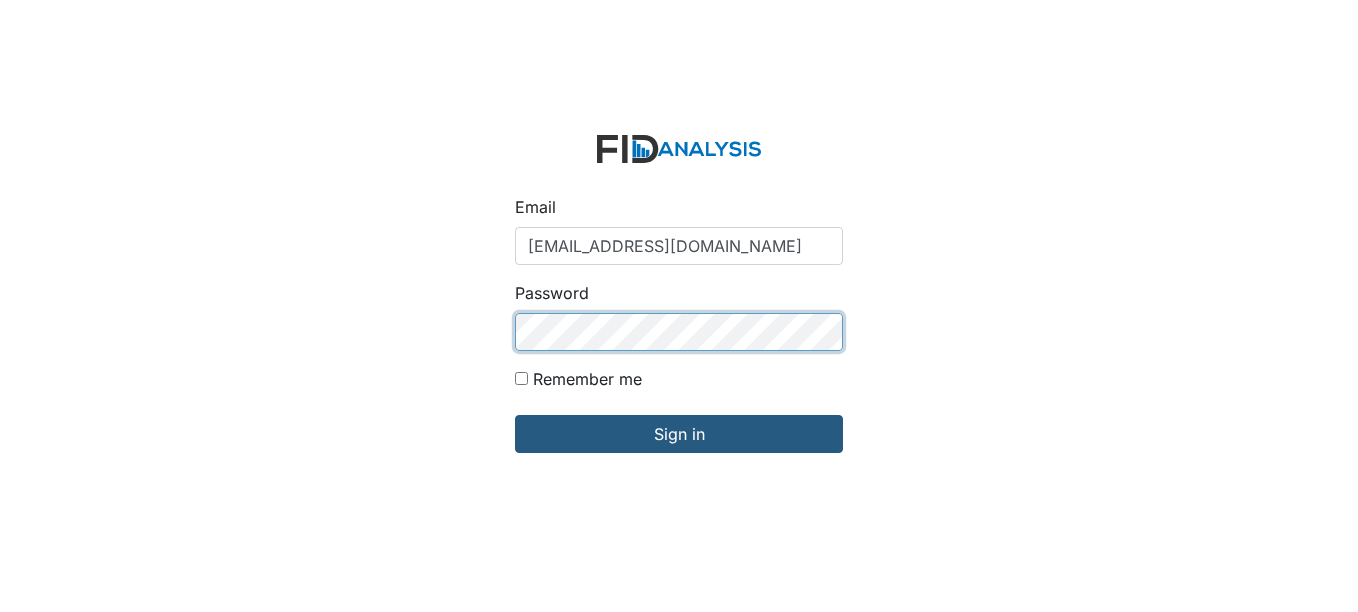 click on "Sign in" at bounding box center [679, 434] 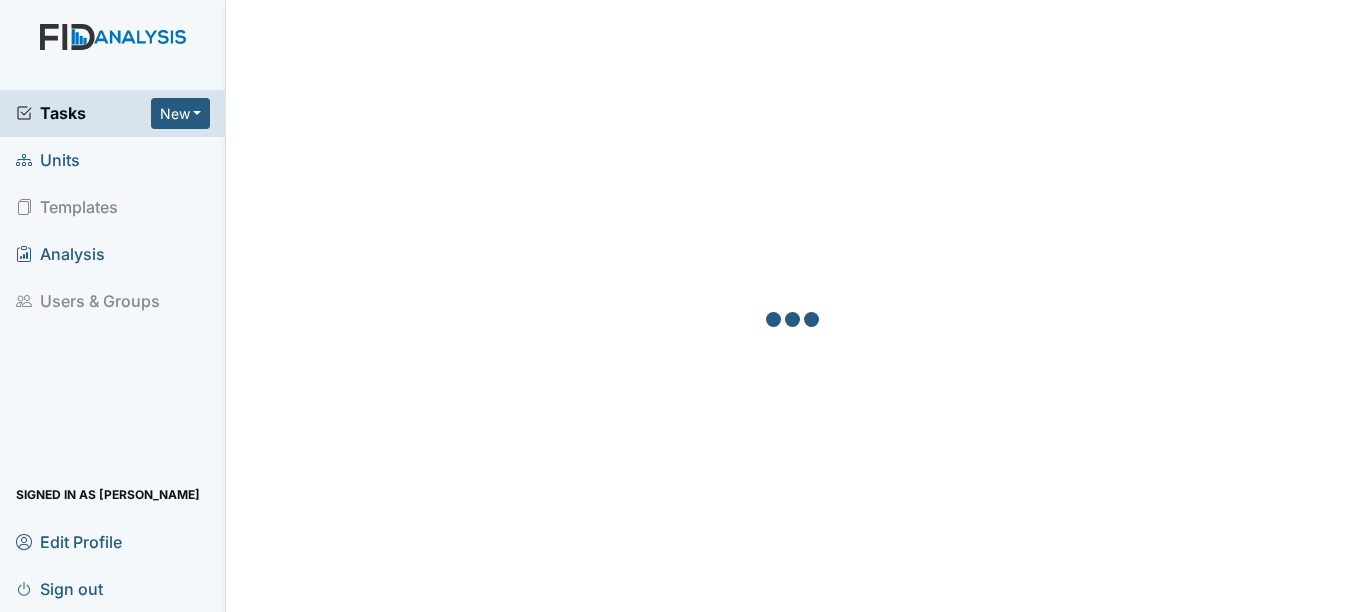 scroll, scrollTop: 0, scrollLeft: 0, axis: both 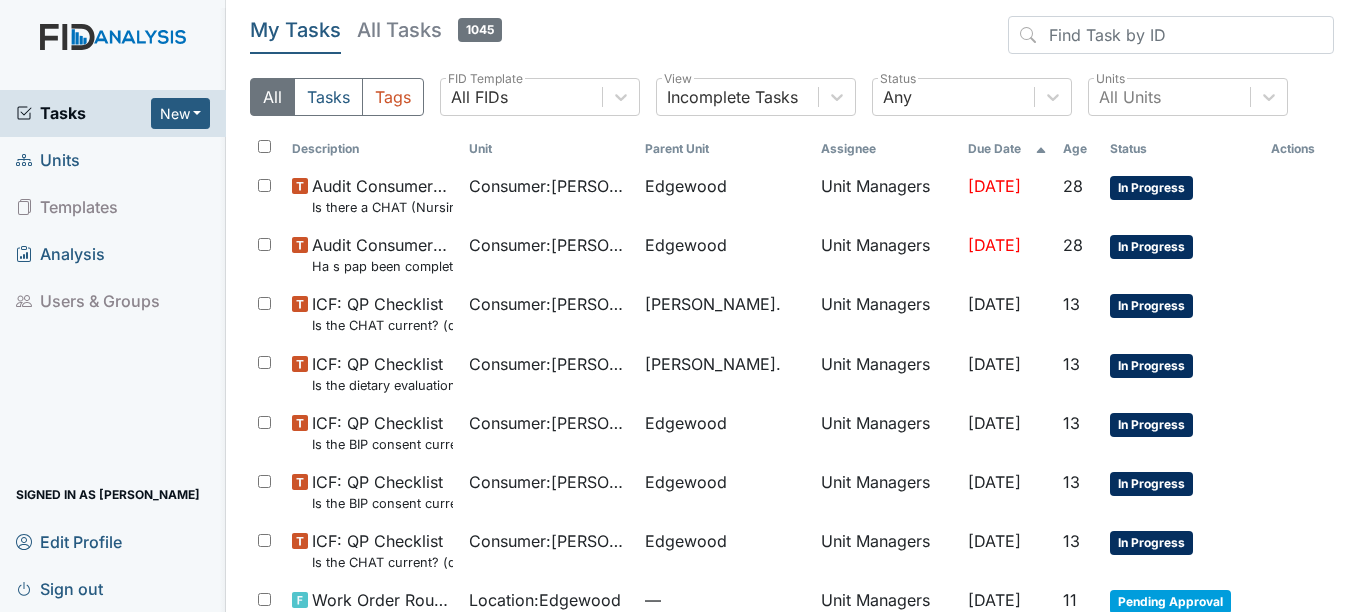 click on "Units" at bounding box center [113, 160] 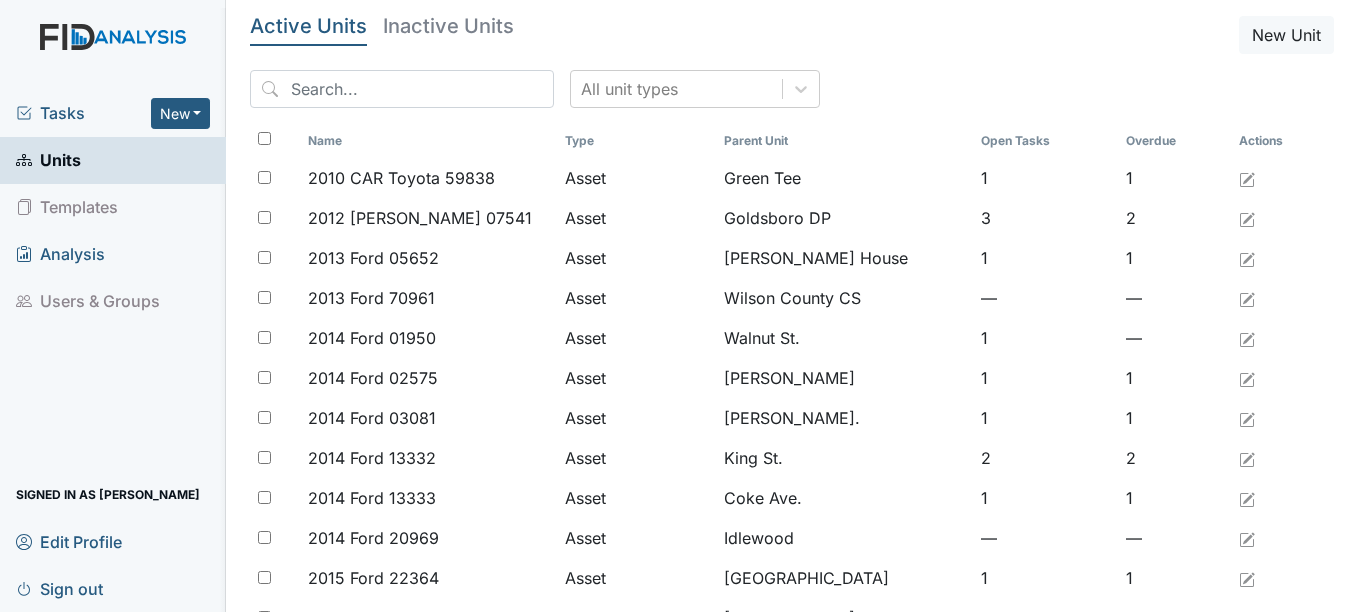 scroll, scrollTop: 0, scrollLeft: 0, axis: both 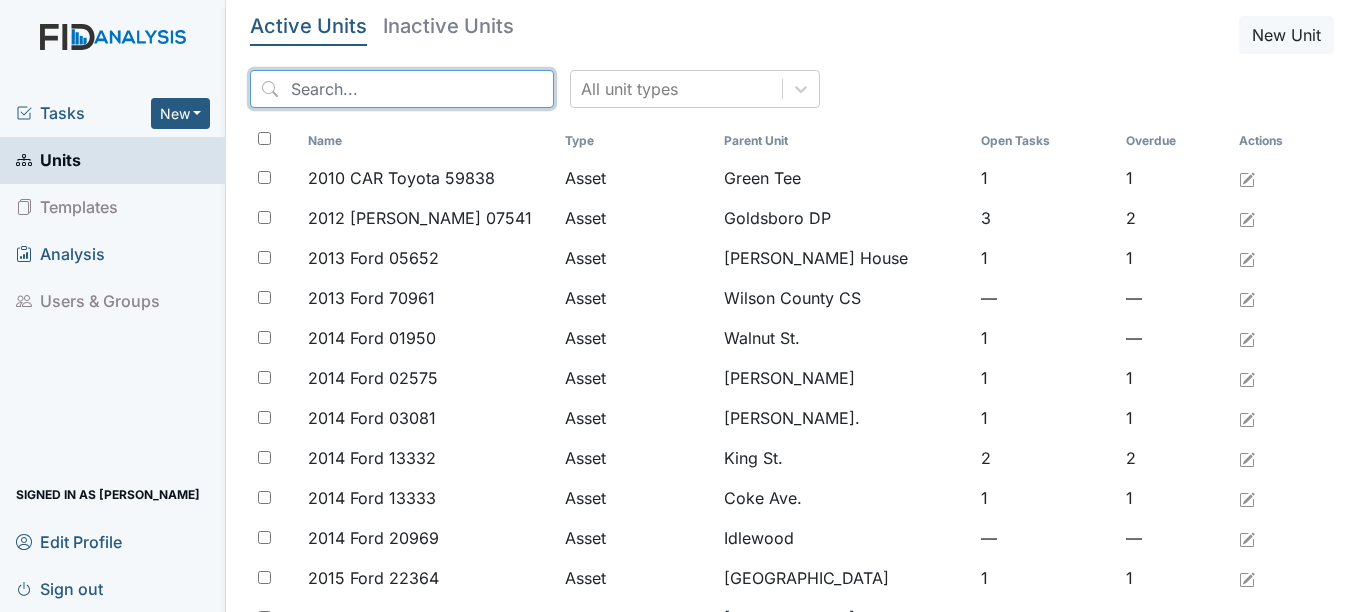 click at bounding box center [402, 89] 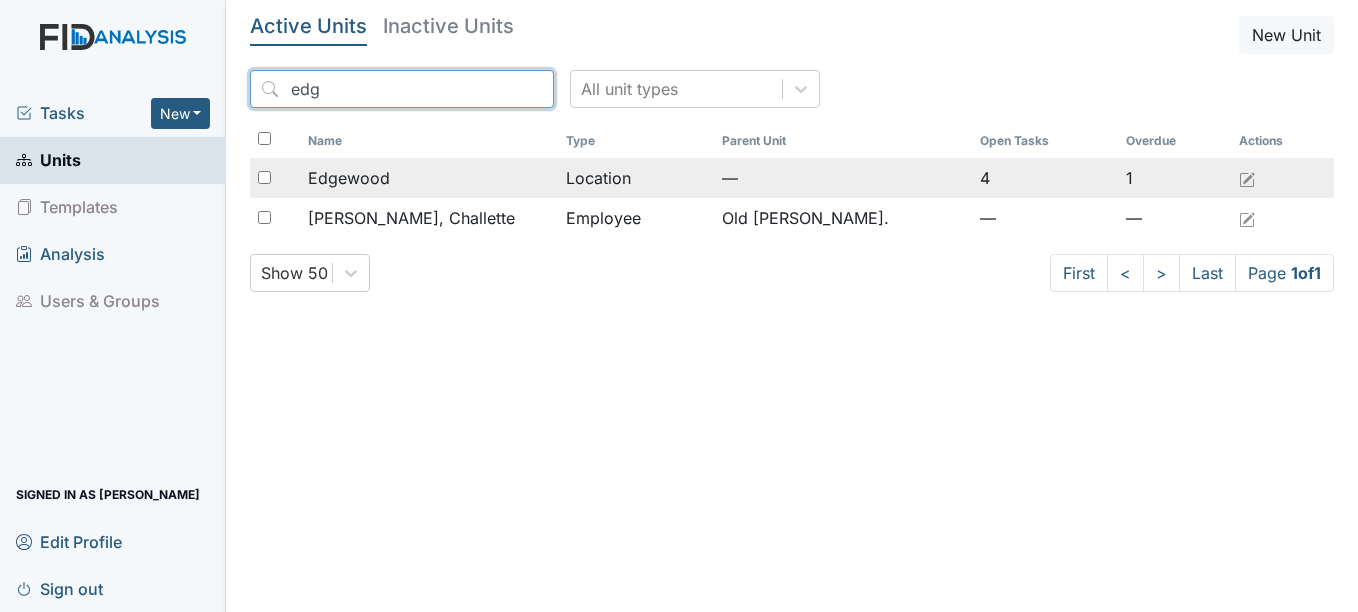 type on "edg" 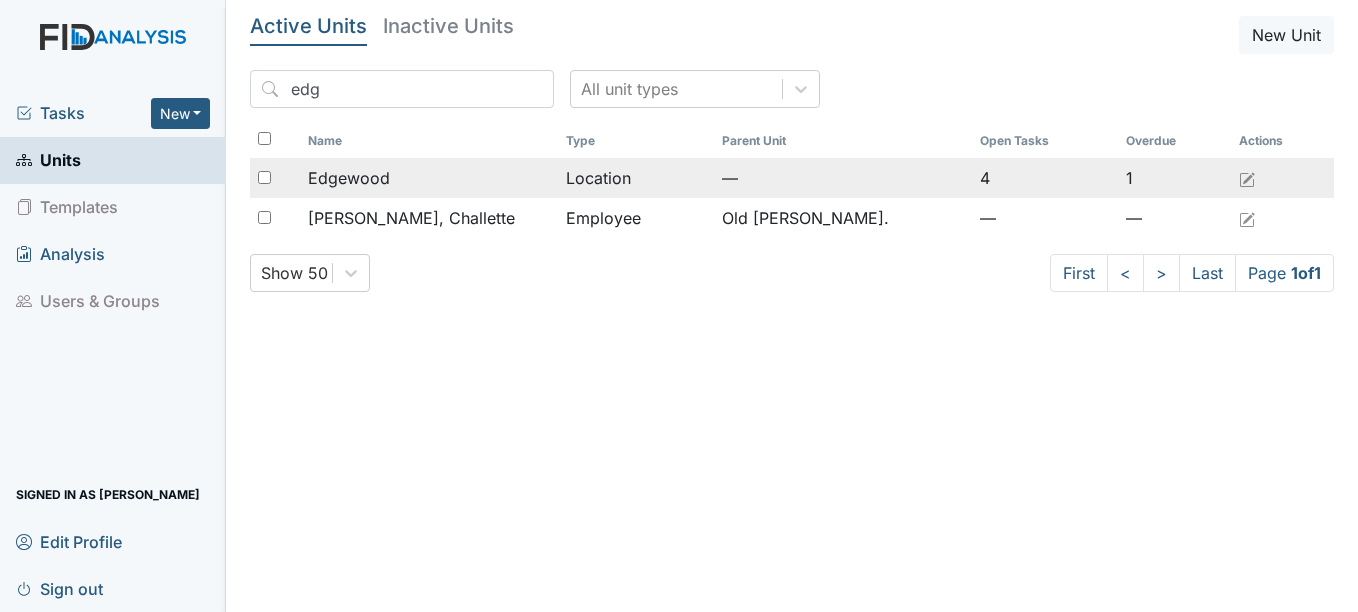click on "Edgewood" at bounding box center (349, 178) 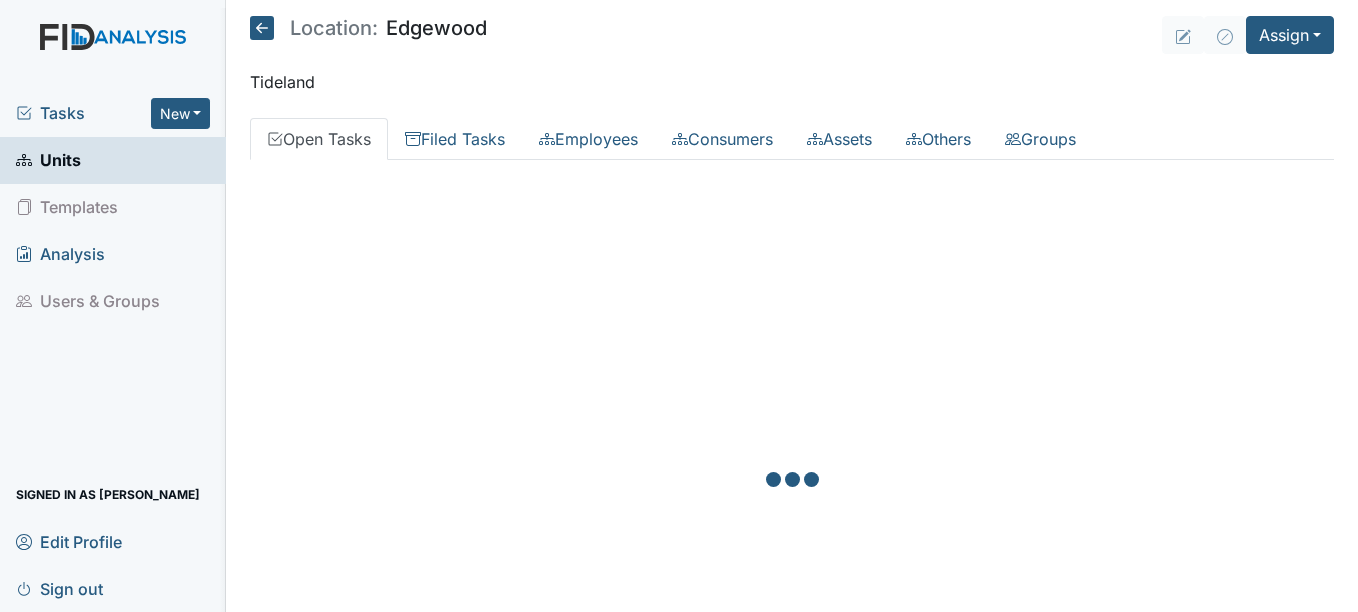 scroll, scrollTop: 0, scrollLeft: 0, axis: both 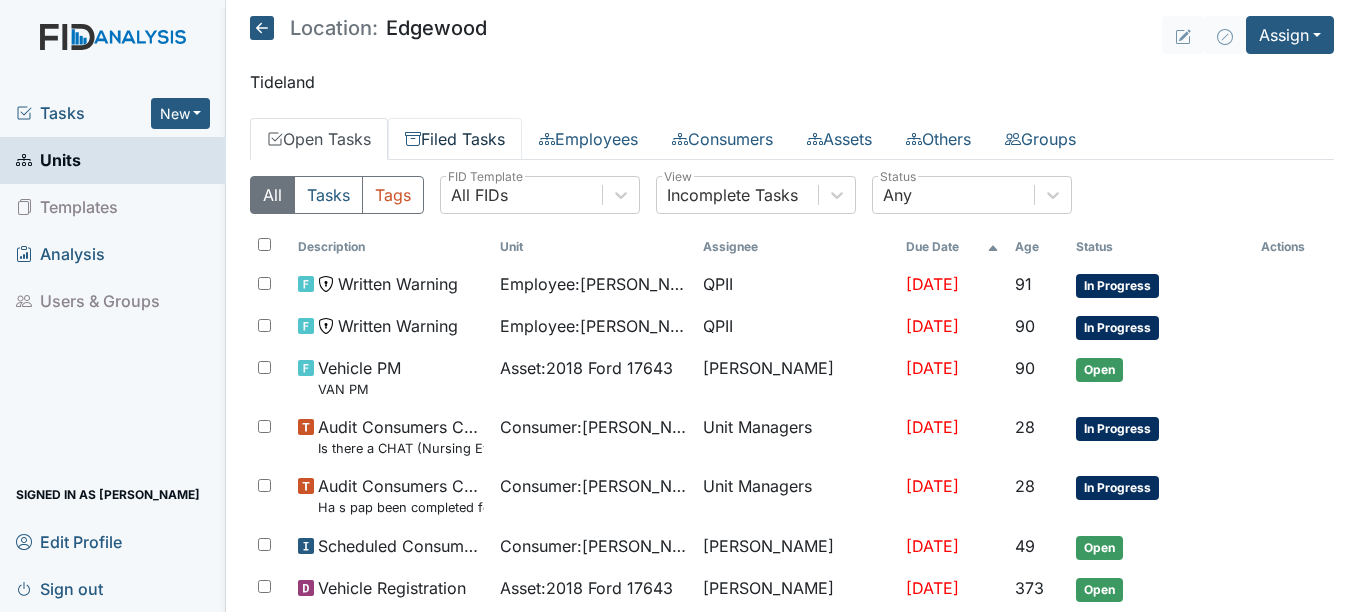 click on "Filed Tasks" at bounding box center [455, 139] 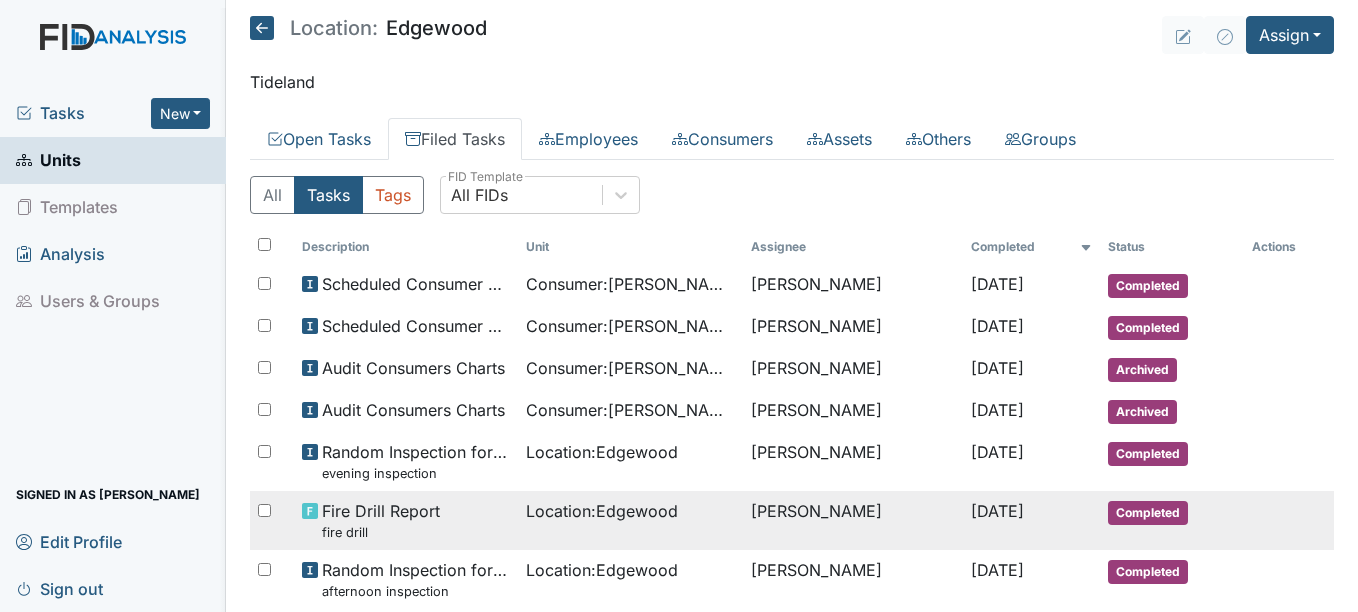 click on "Fire Drill Report fire drill" at bounding box center [381, 520] 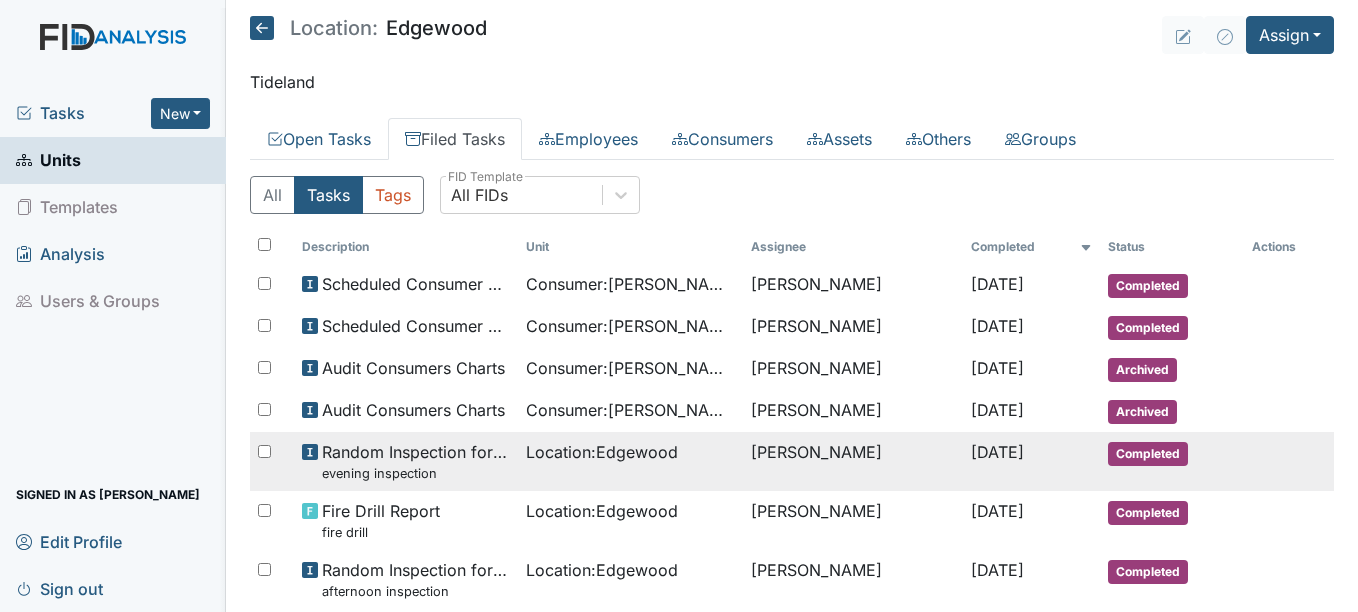 click on "evening inspection" at bounding box center (416, 473) 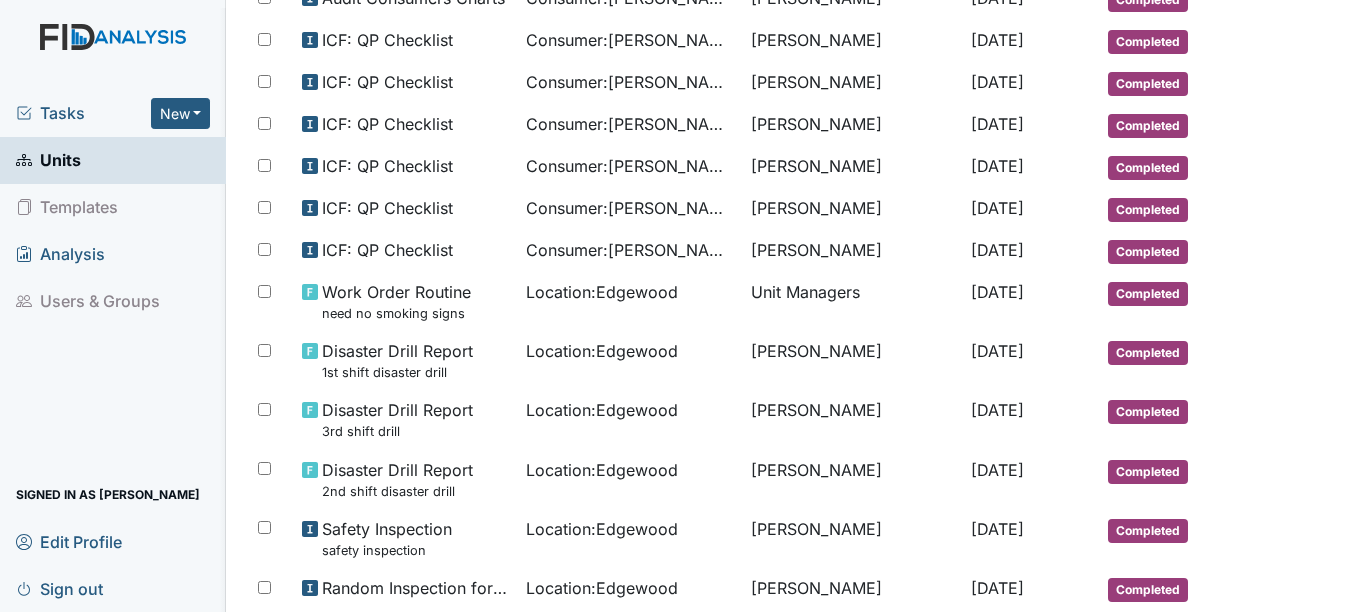 scroll, scrollTop: 853, scrollLeft: 0, axis: vertical 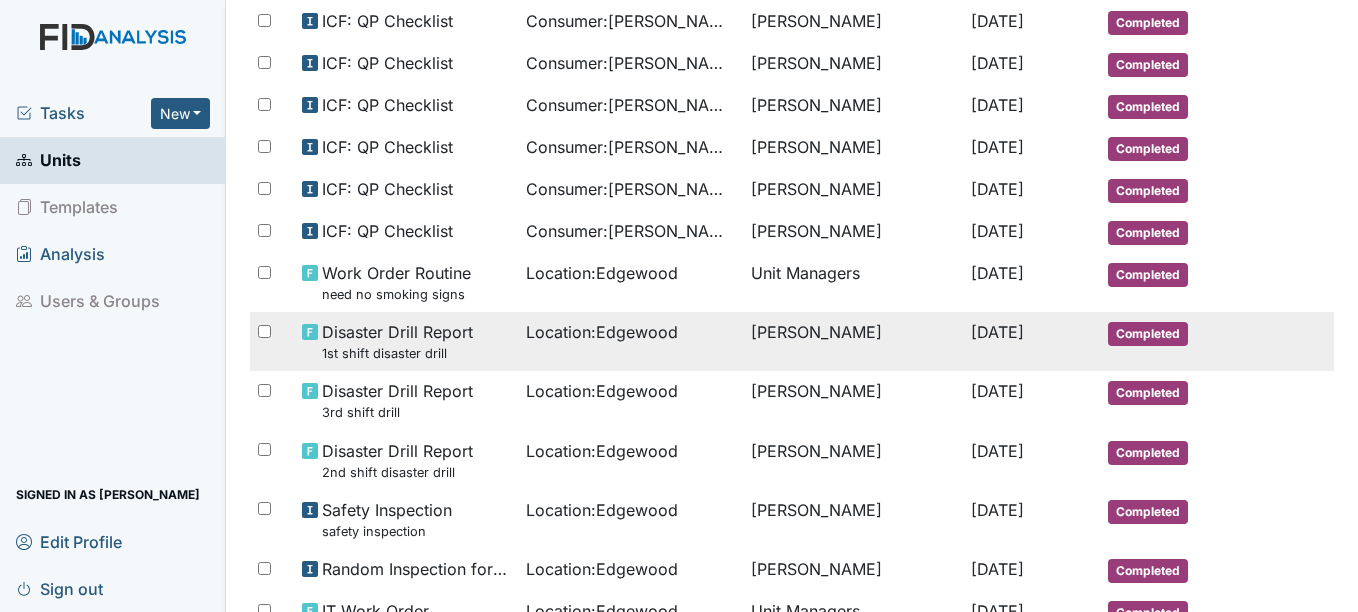 click on "Location :  Edgewood" at bounding box center [602, 332] 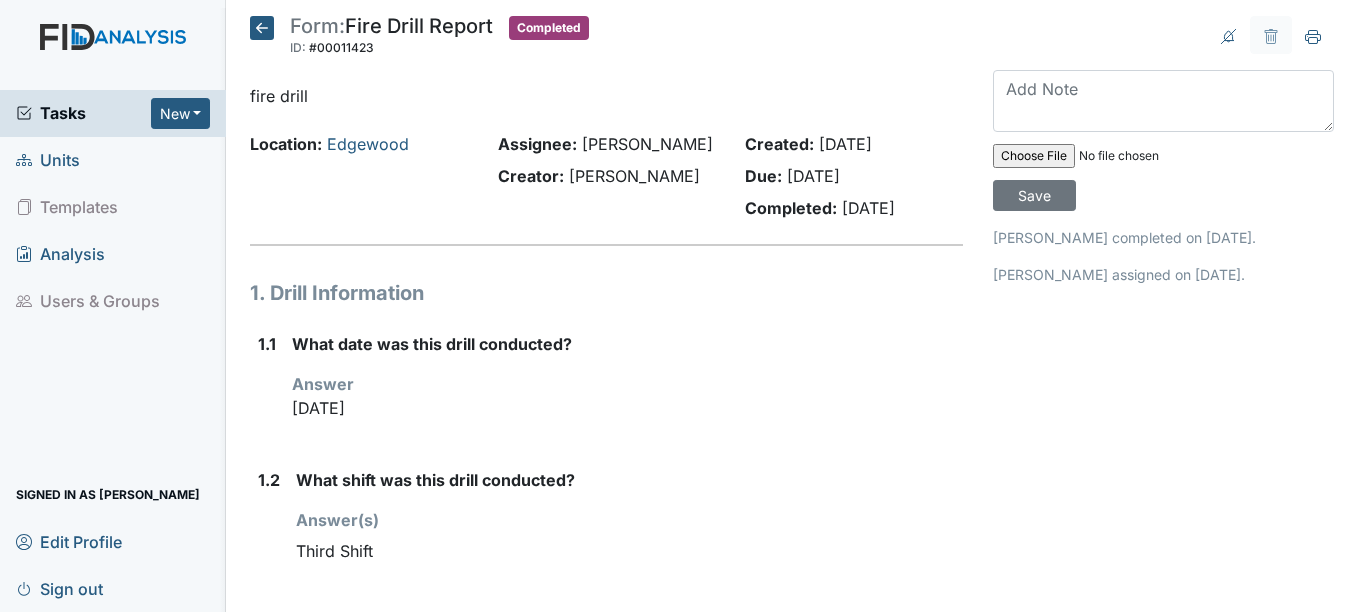 scroll, scrollTop: 0, scrollLeft: 0, axis: both 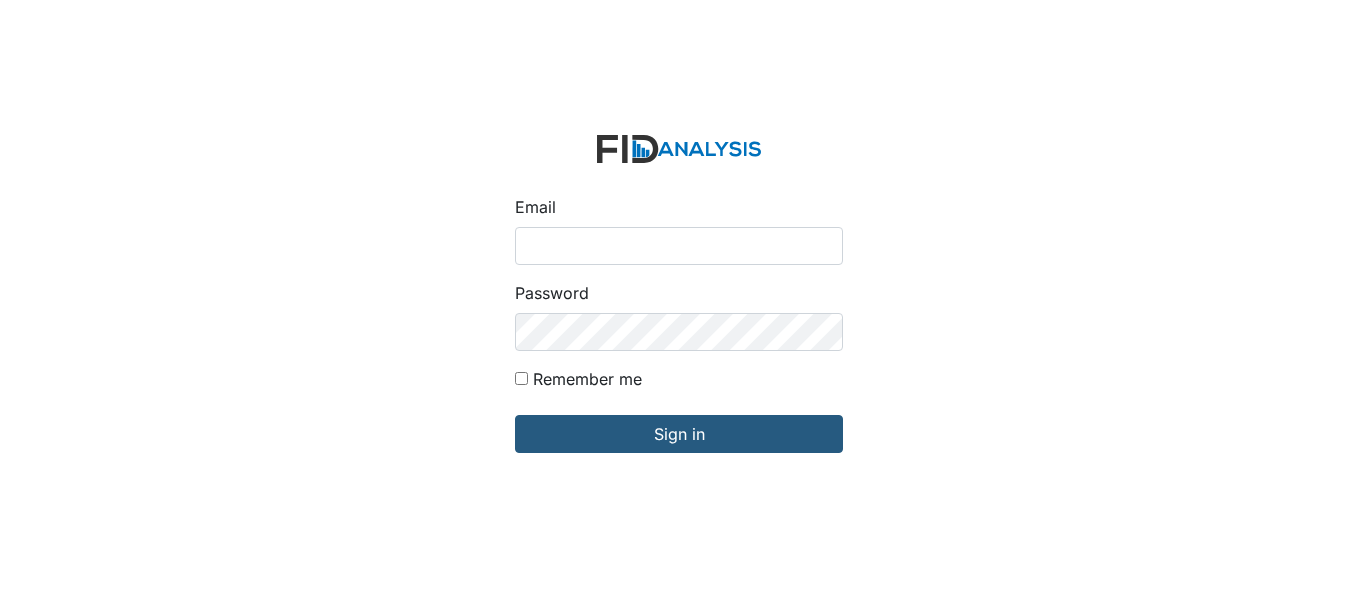 click on "Email" at bounding box center (679, 246) 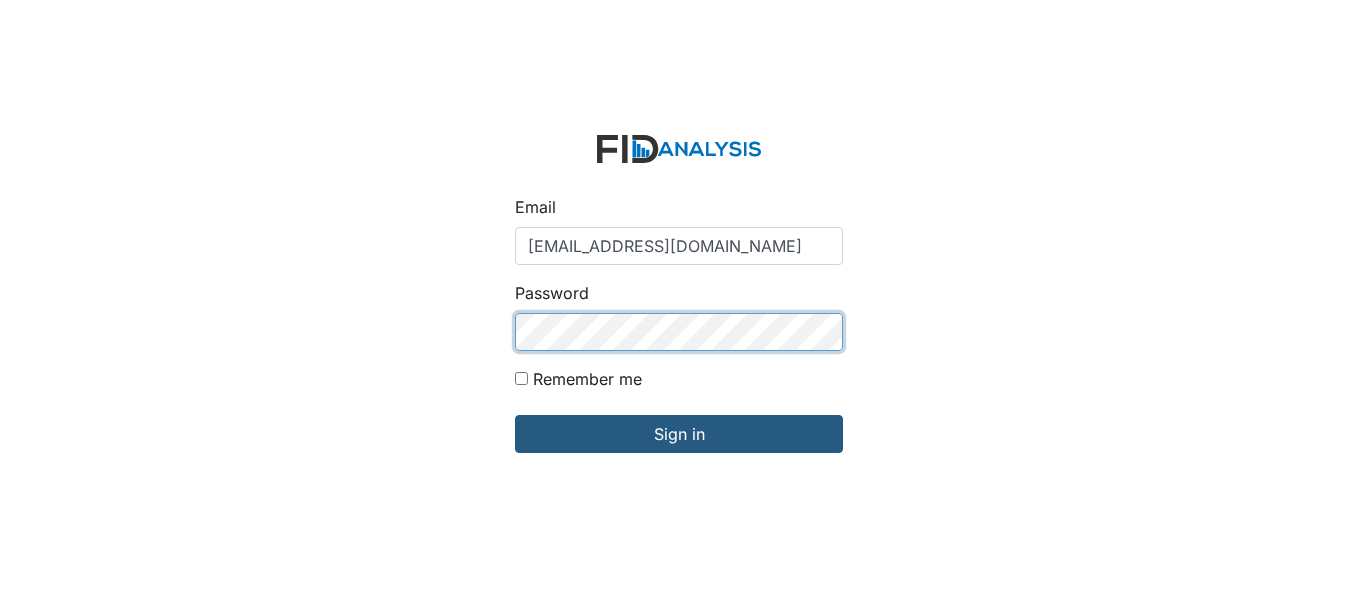 click on "Sign in" at bounding box center (679, 434) 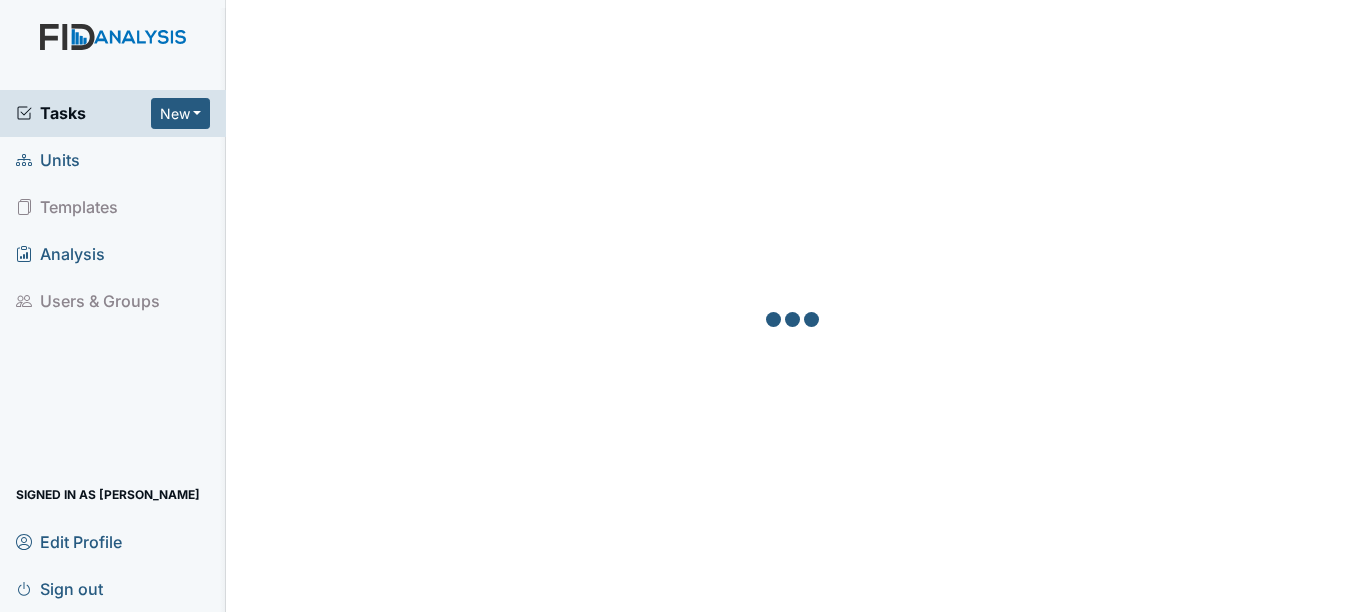 scroll, scrollTop: 0, scrollLeft: 0, axis: both 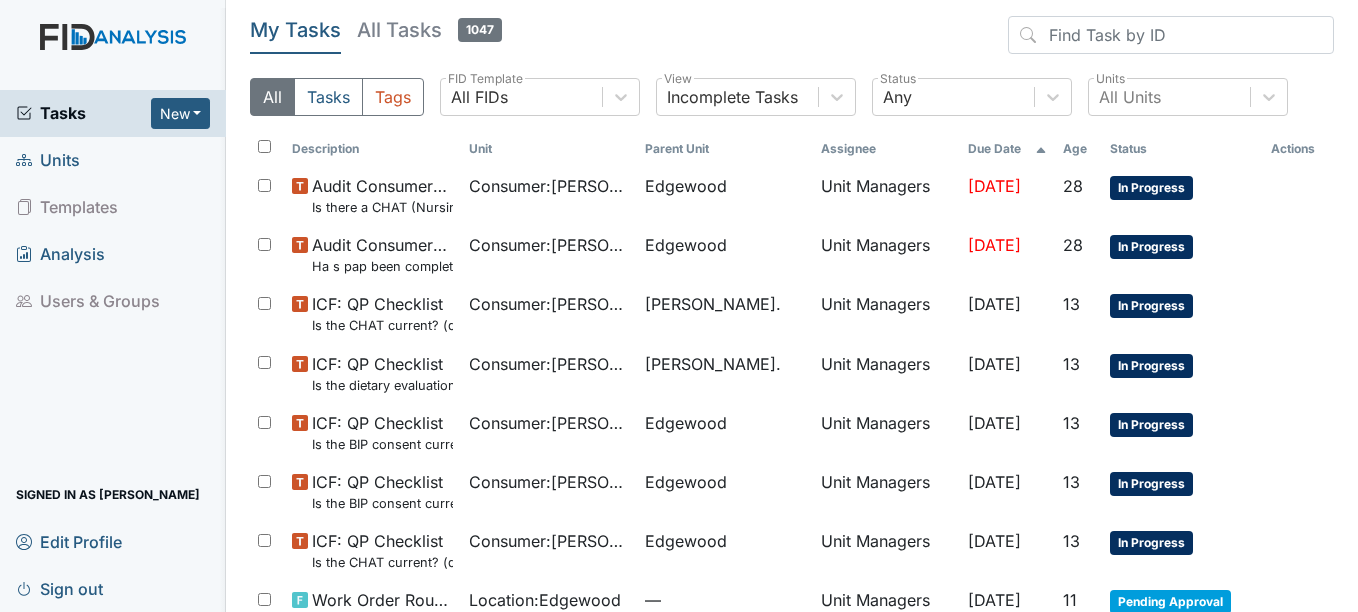 click on "Units" at bounding box center (48, 160) 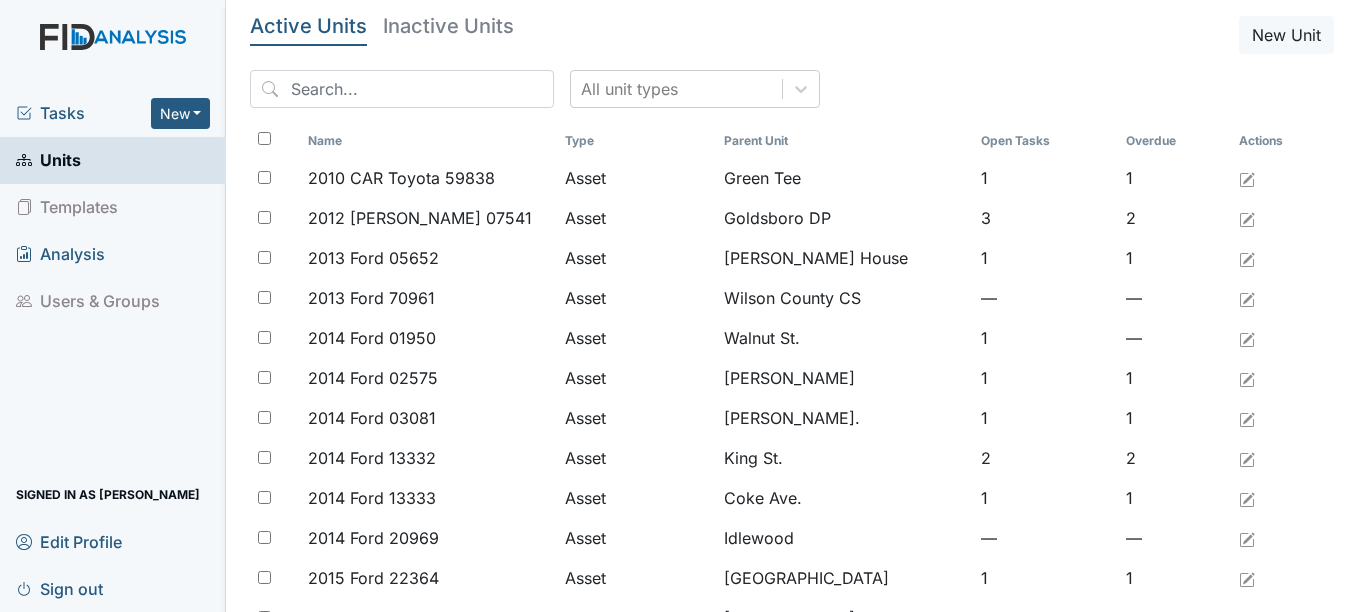 scroll, scrollTop: 0, scrollLeft: 0, axis: both 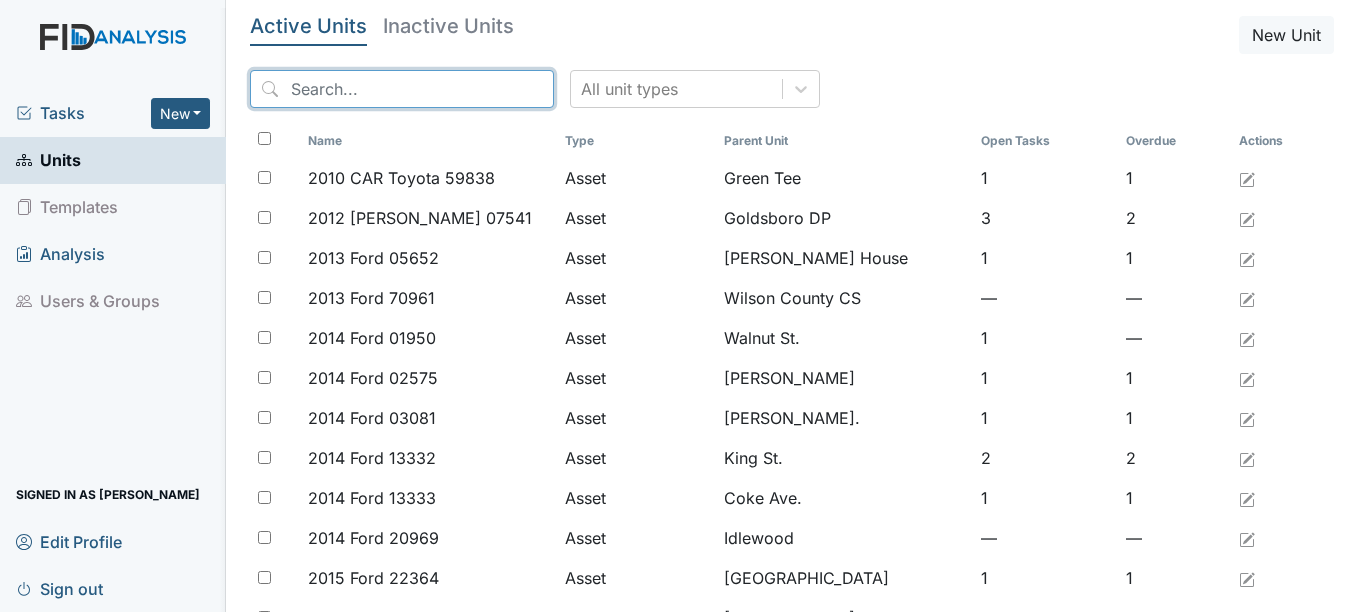 click at bounding box center [402, 89] 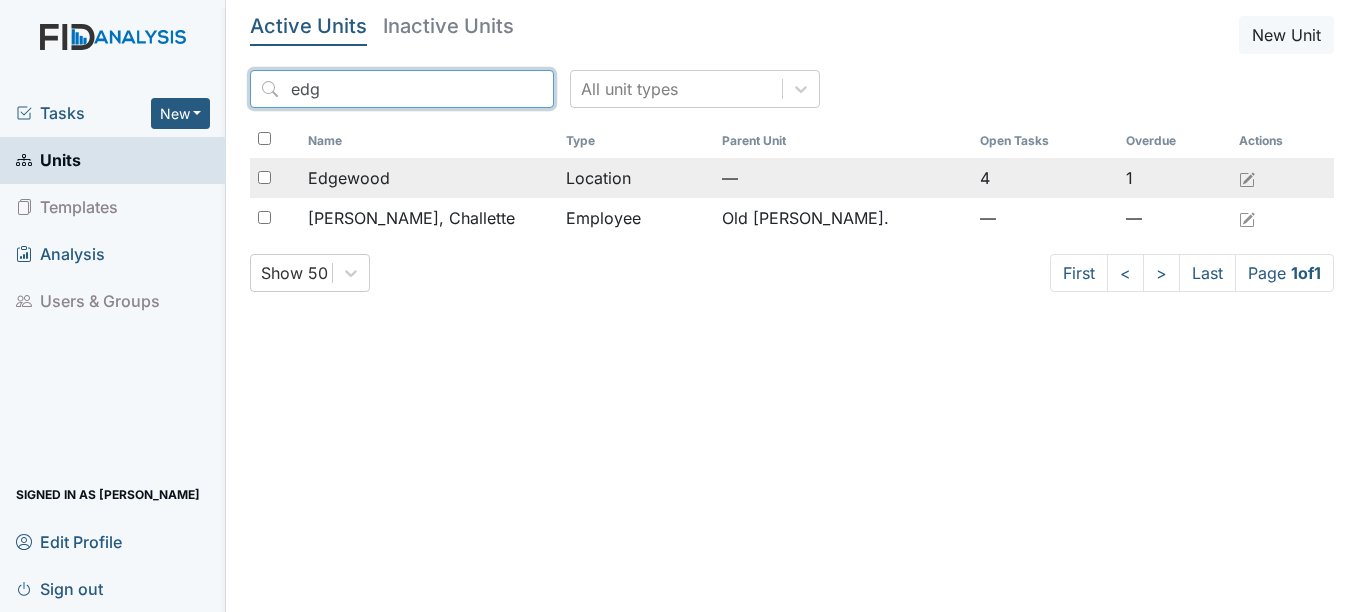type on "edg" 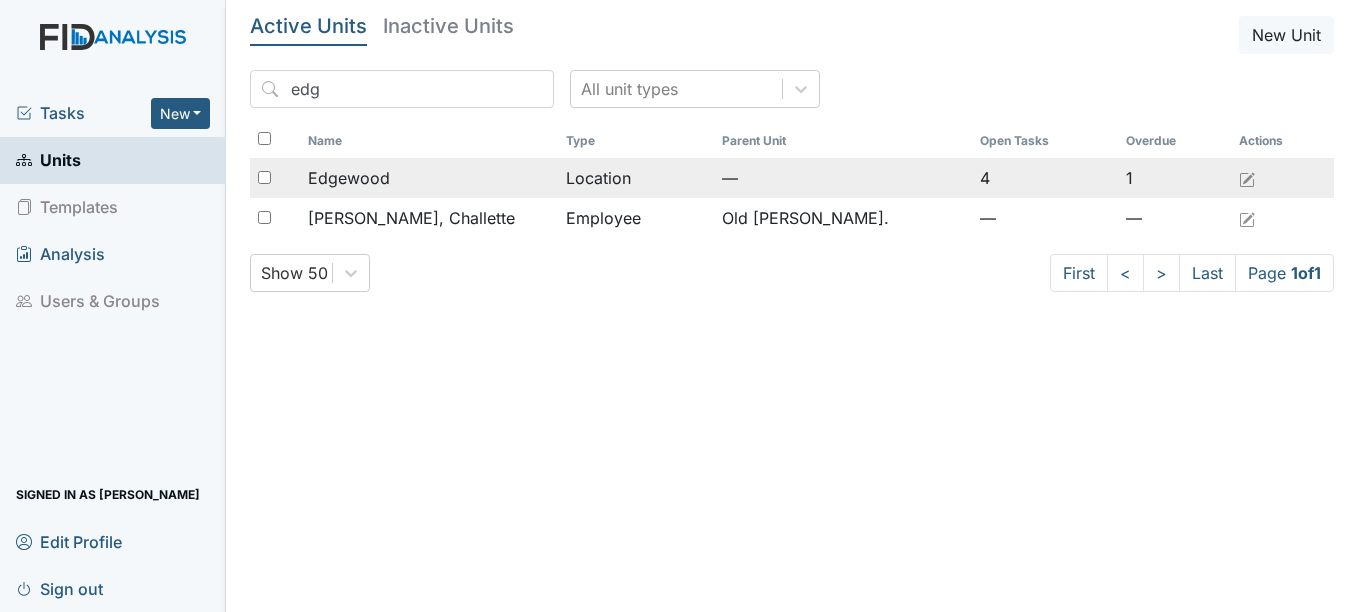 click on "Edgewood" at bounding box center (349, 178) 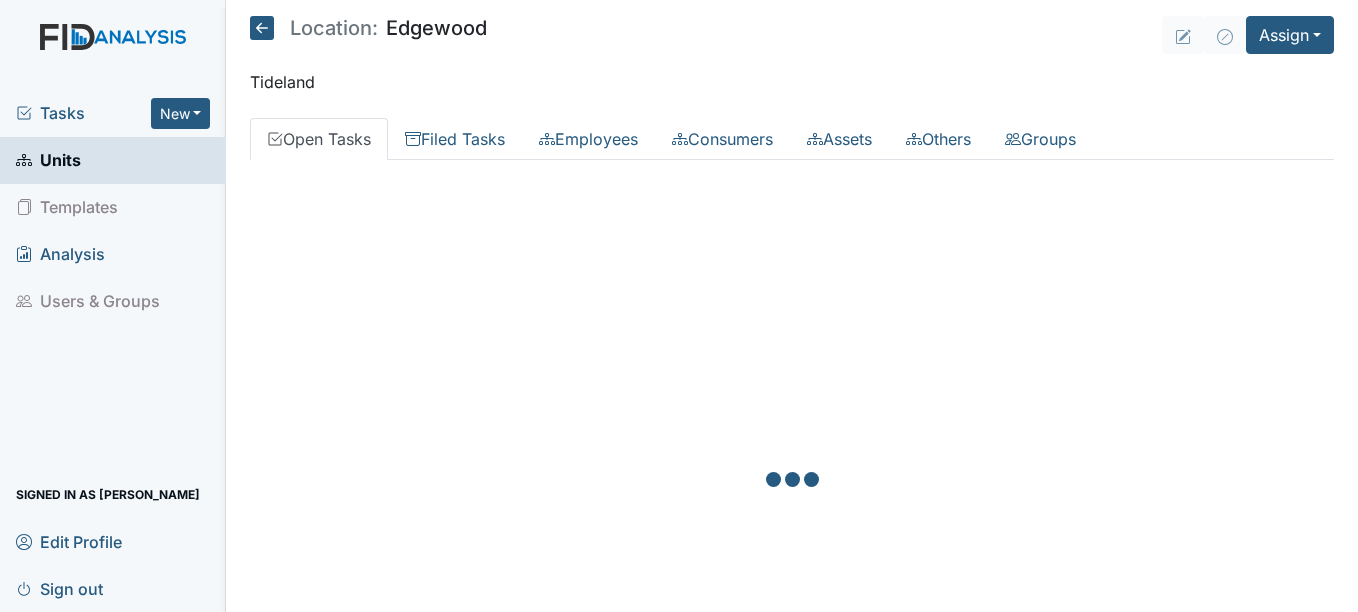 scroll, scrollTop: 0, scrollLeft: 0, axis: both 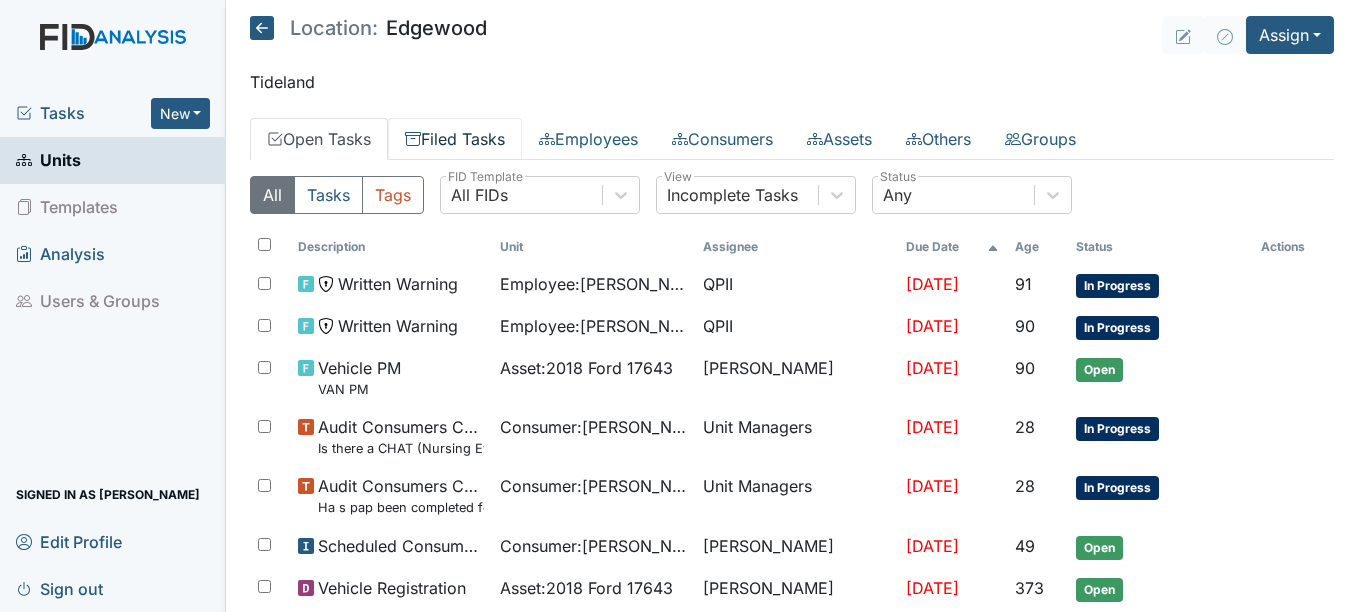 click on "Filed Tasks" at bounding box center [455, 139] 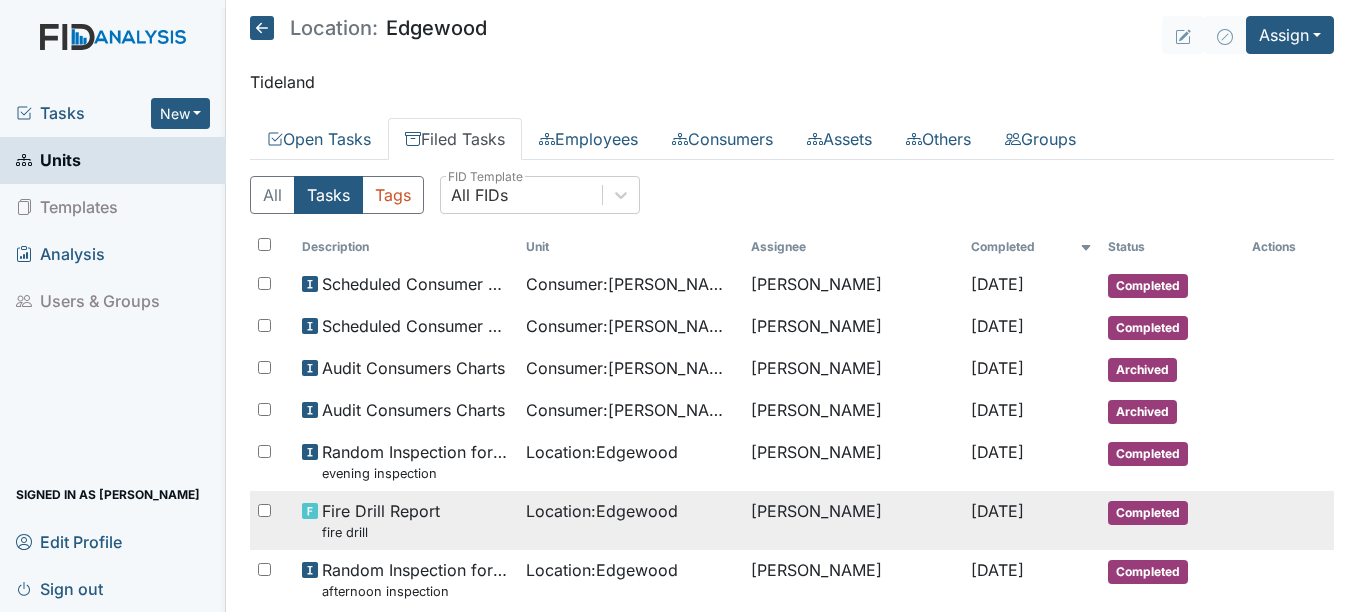 click on "Location :  Edgewood" at bounding box center (602, 511) 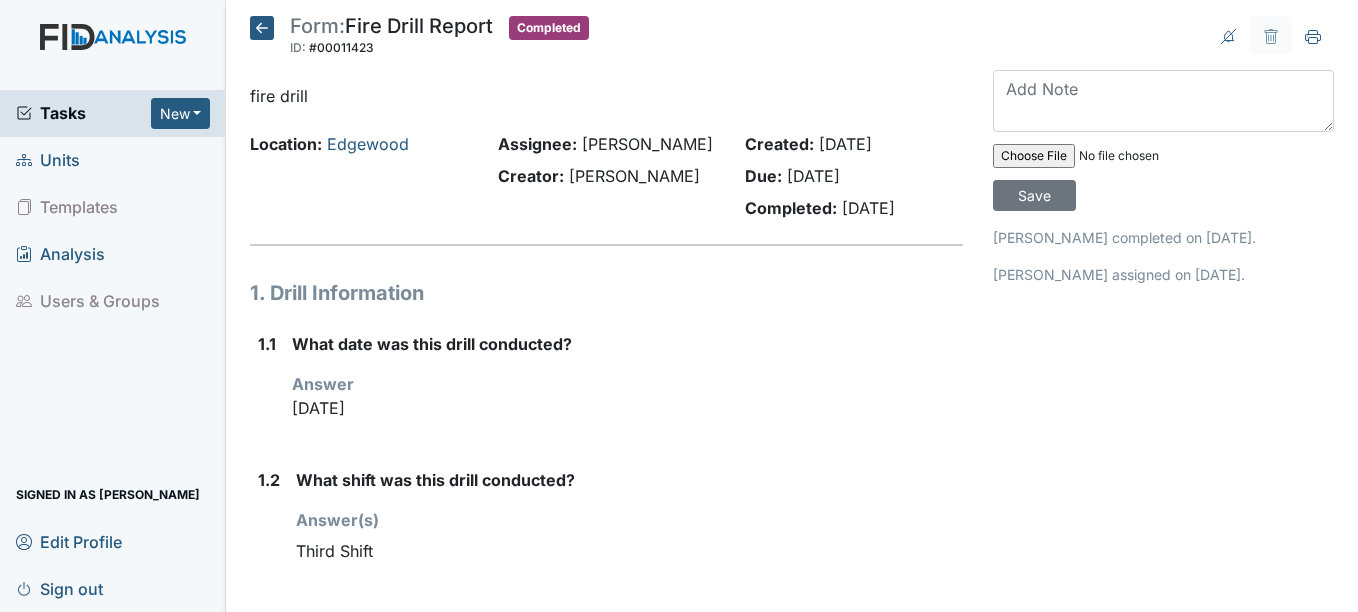 scroll, scrollTop: 0, scrollLeft: 0, axis: both 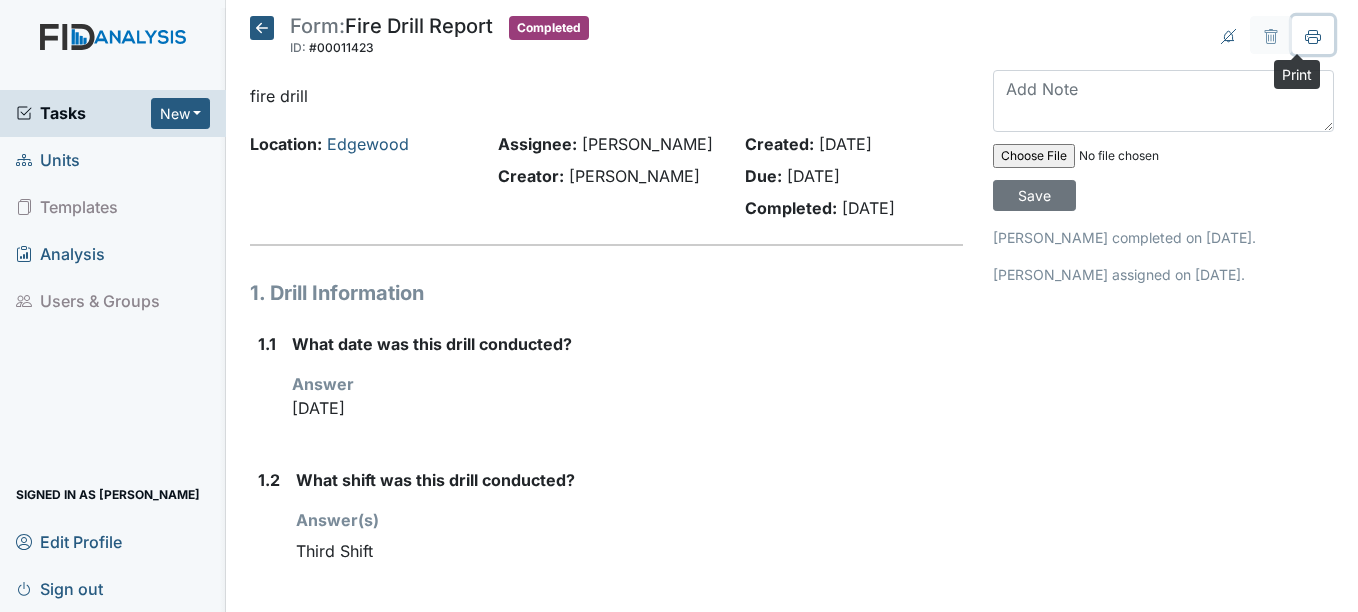 click at bounding box center [1313, 35] 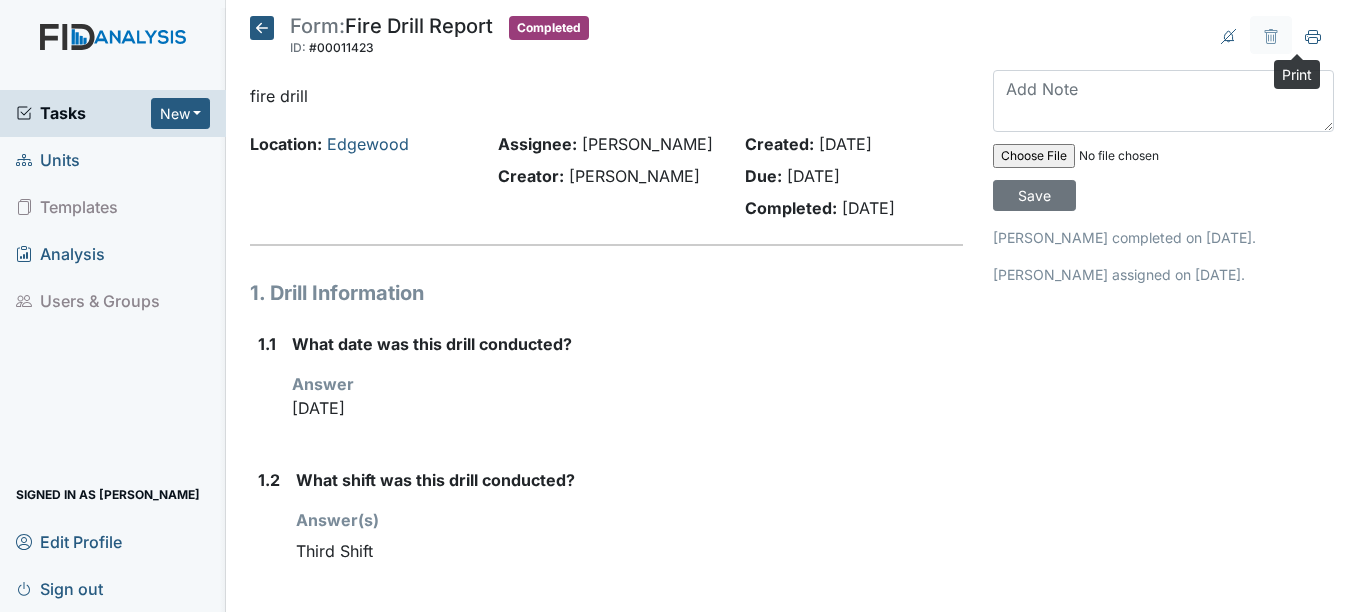 click at bounding box center (1163, 35) 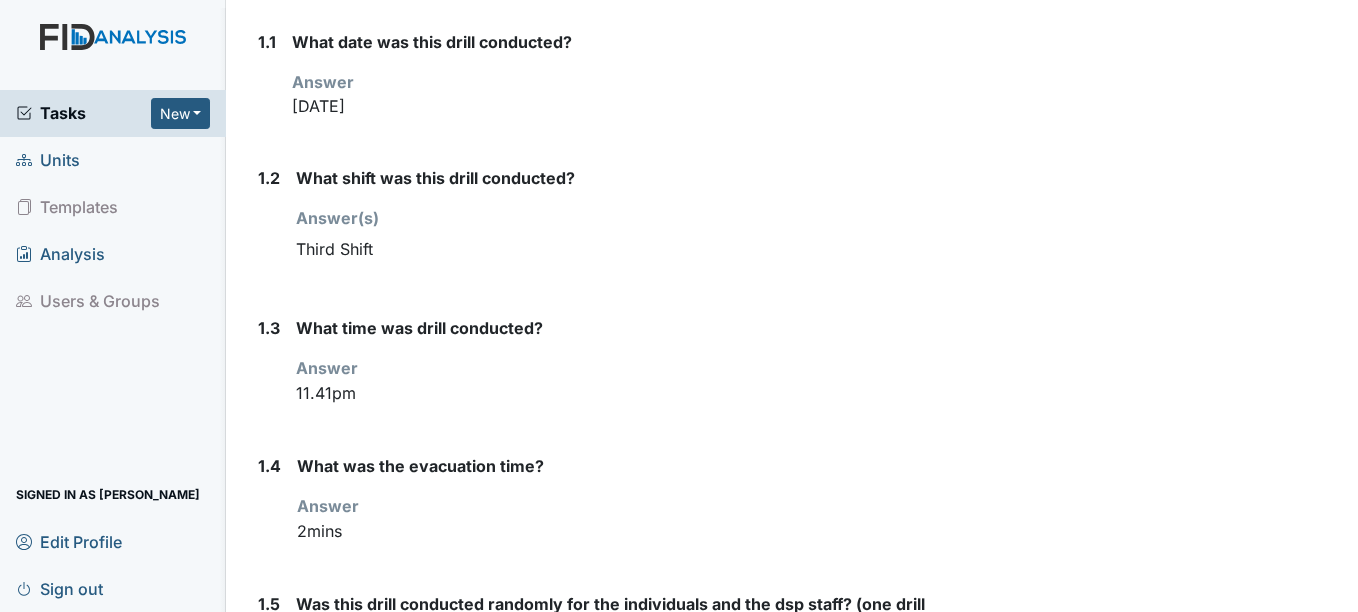 scroll, scrollTop: 304, scrollLeft: 0, axis: vertical 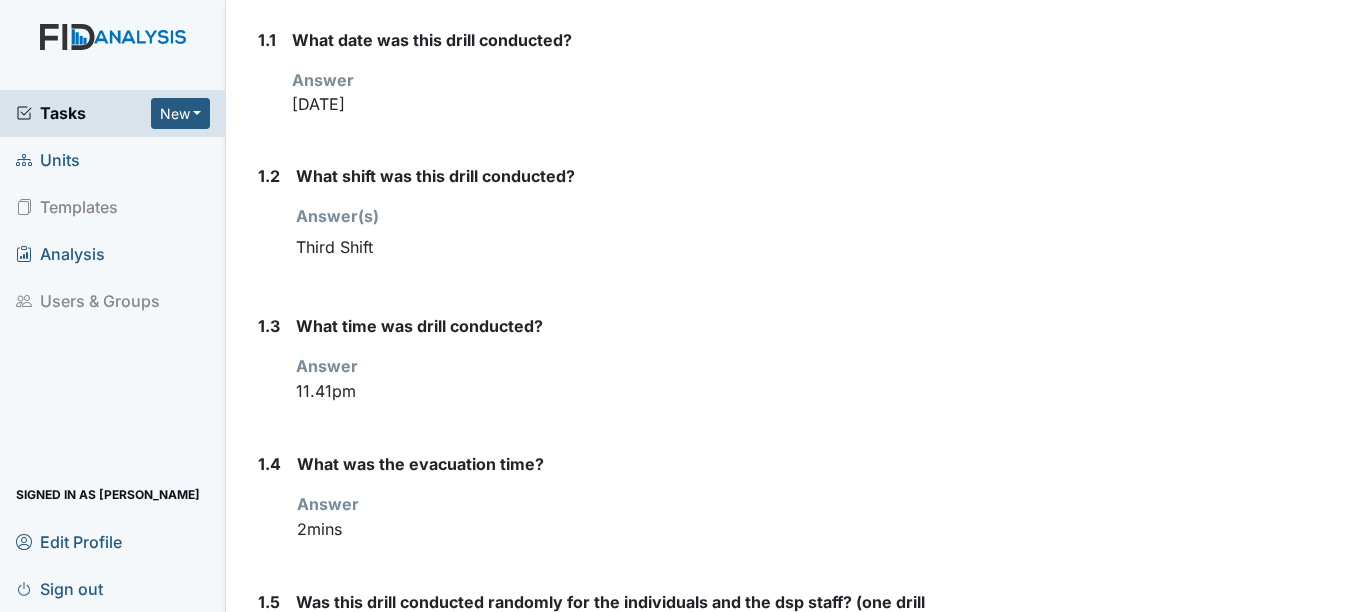 click on "Archive Task
×
Are you sure you want to archive this task? It will appear as incomplete on reports.
Archive
Delete Task
×
Are you sure you want to delete this task?
Delete
Save
Shontel Jones completed on Jun 27, 2025.
Shontel Jones assigned on Jun 27, 2025." at bounding box center (1163, 874) 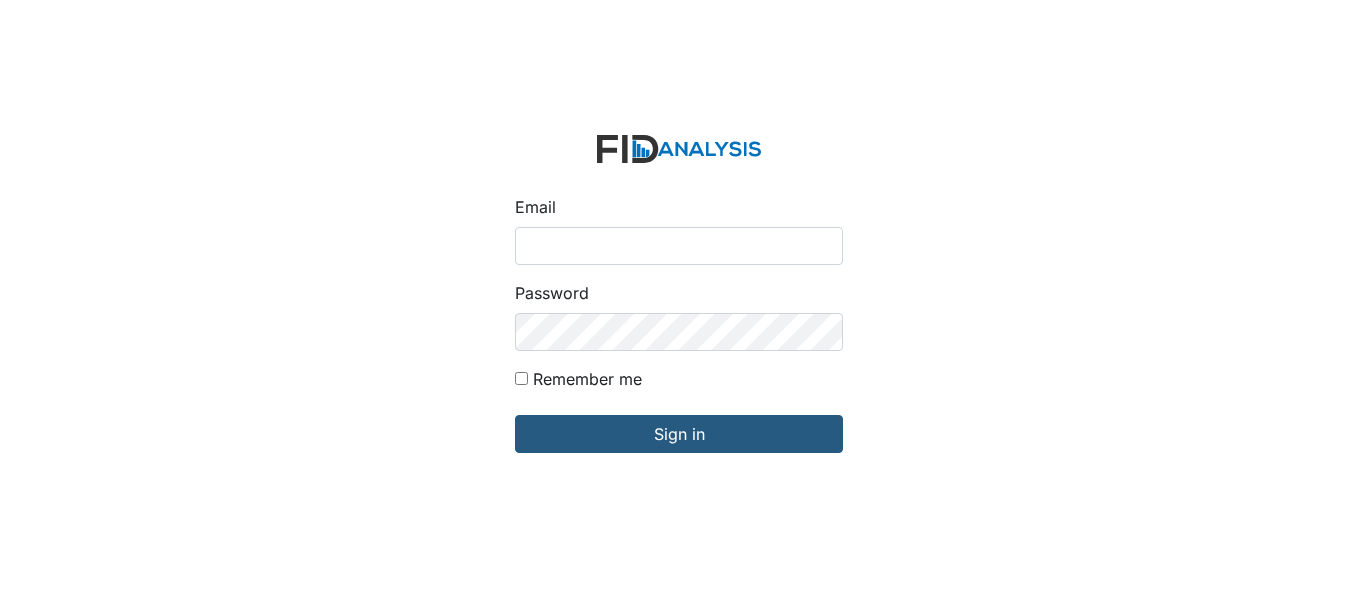 scroll, scrollTop: 0, scrollLeft: 0, axis: both 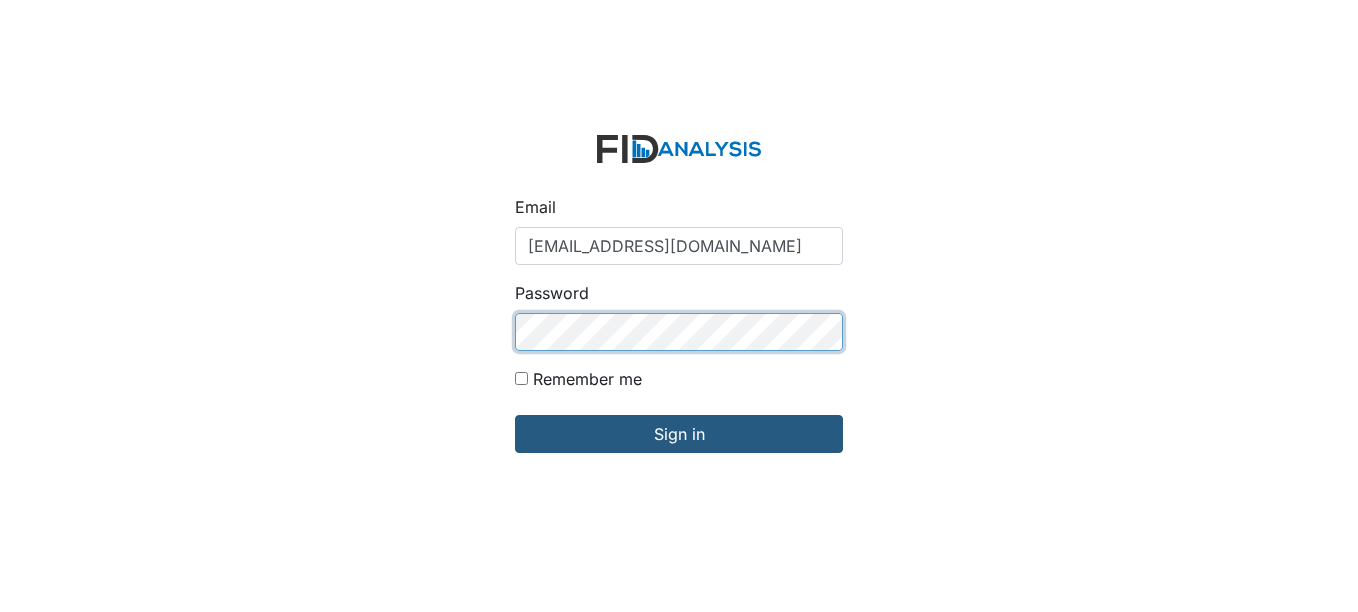 click on "Sign in" at bounding box center [679, 434] 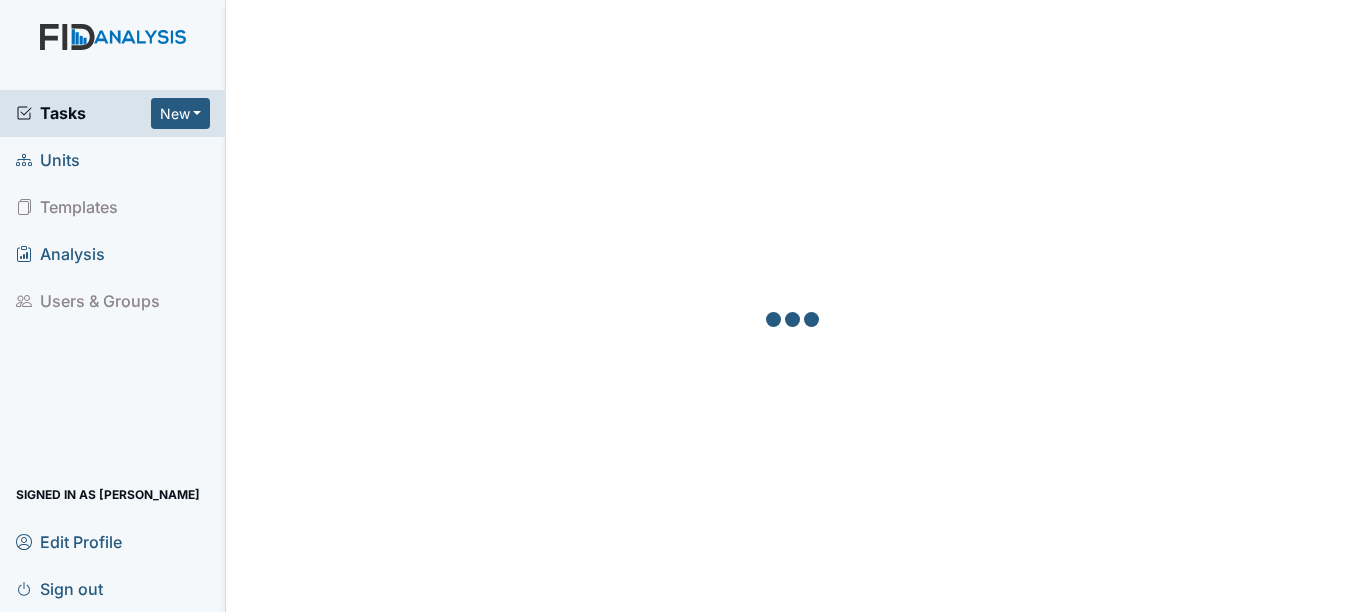 scroll, scrollTop: 0, scrollLeft: 0, axis: both 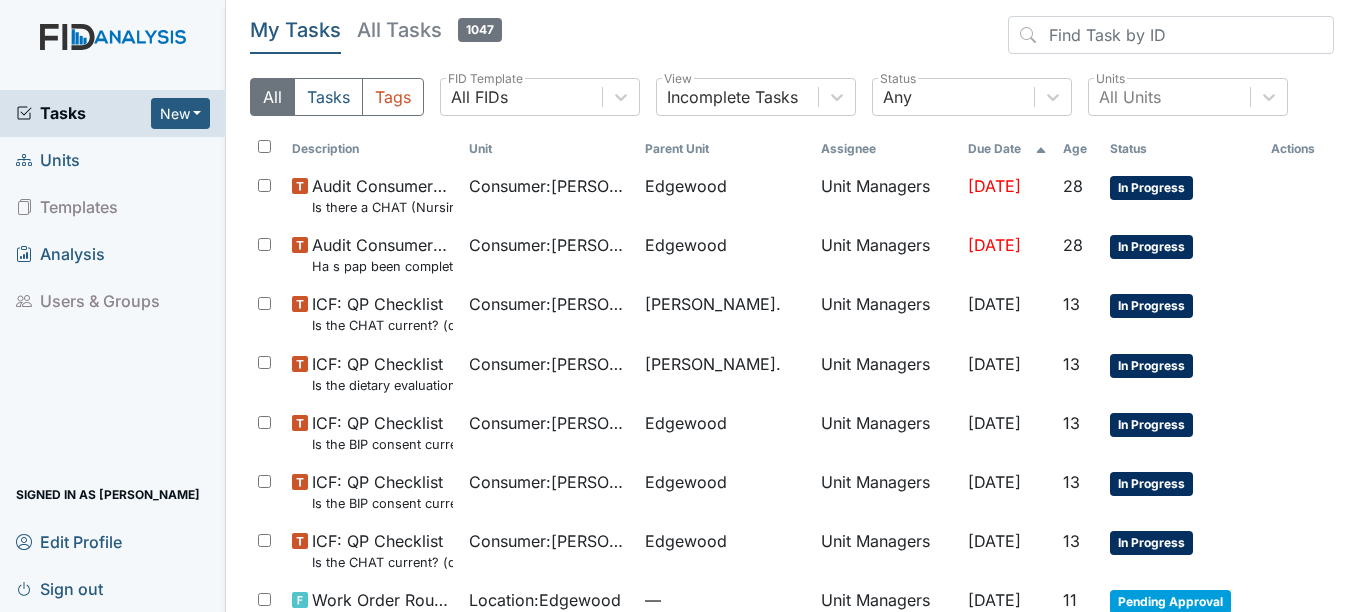click on "Units" at bounding box center [48, 160] 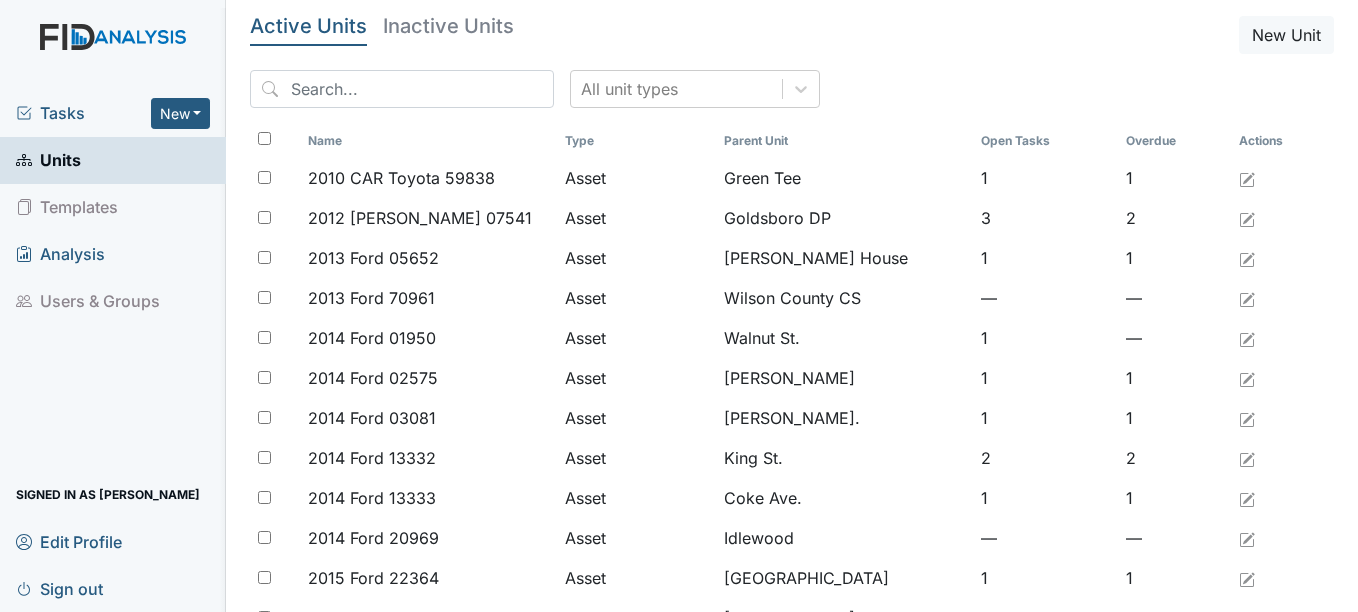 scroll, scrollTop: 0, scrollLeft: 0, axis: both 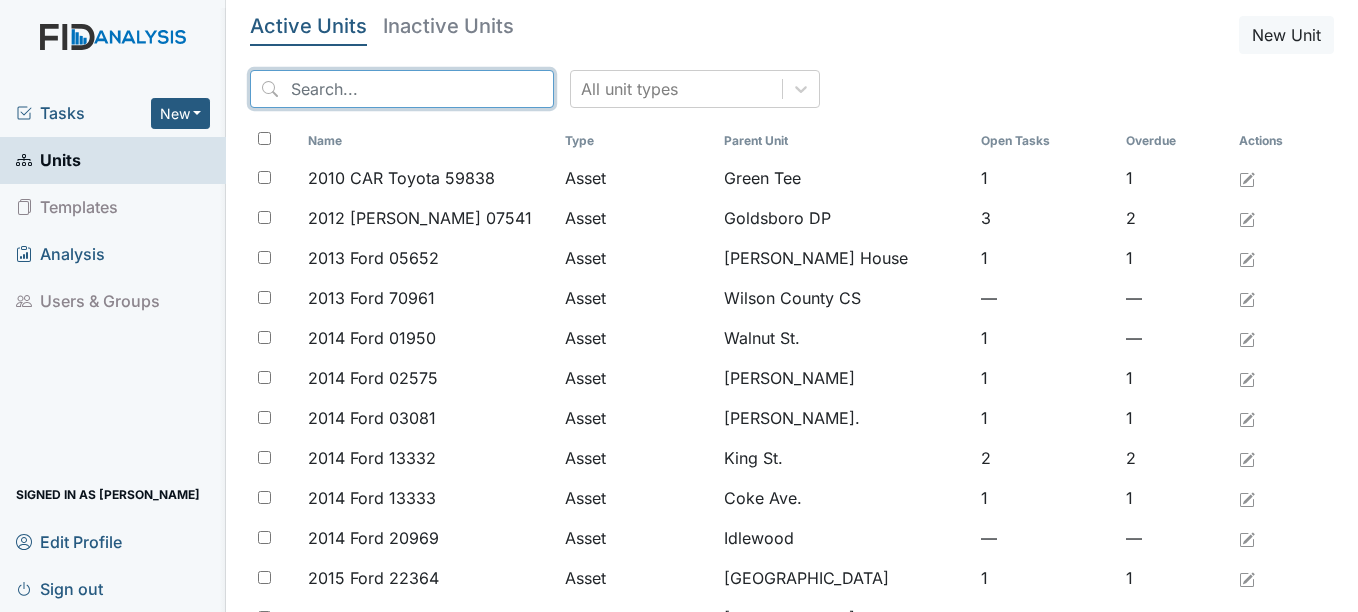 click at bounding box center [402, 89] 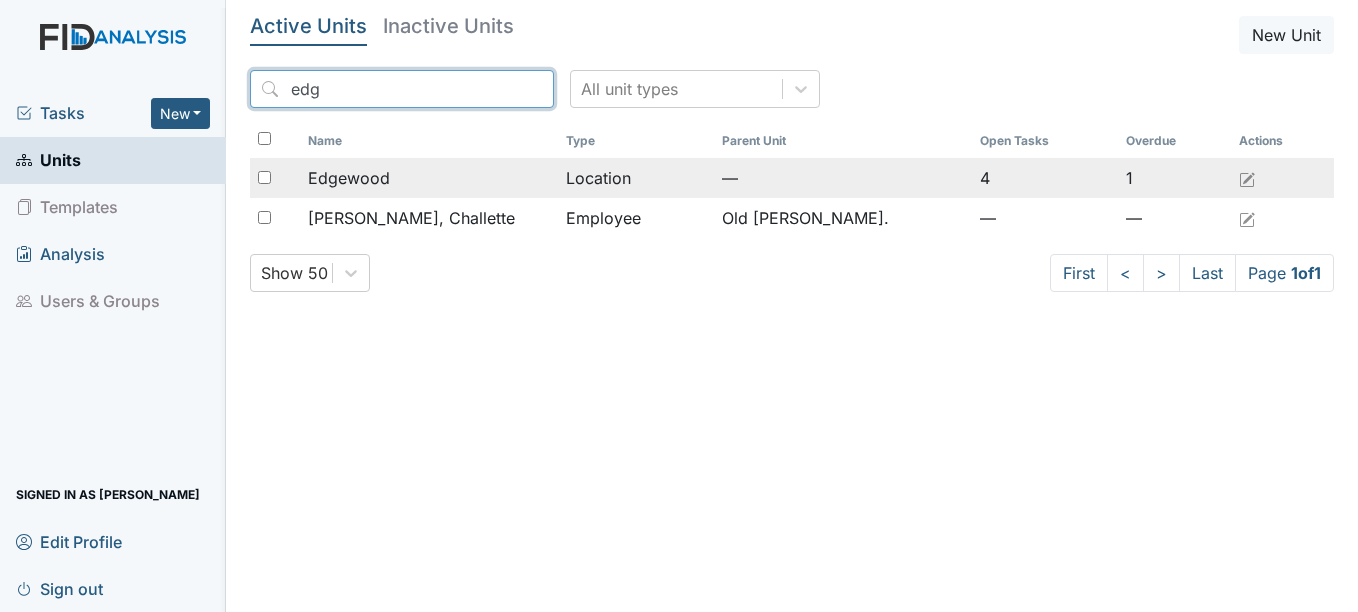 type on "edg" 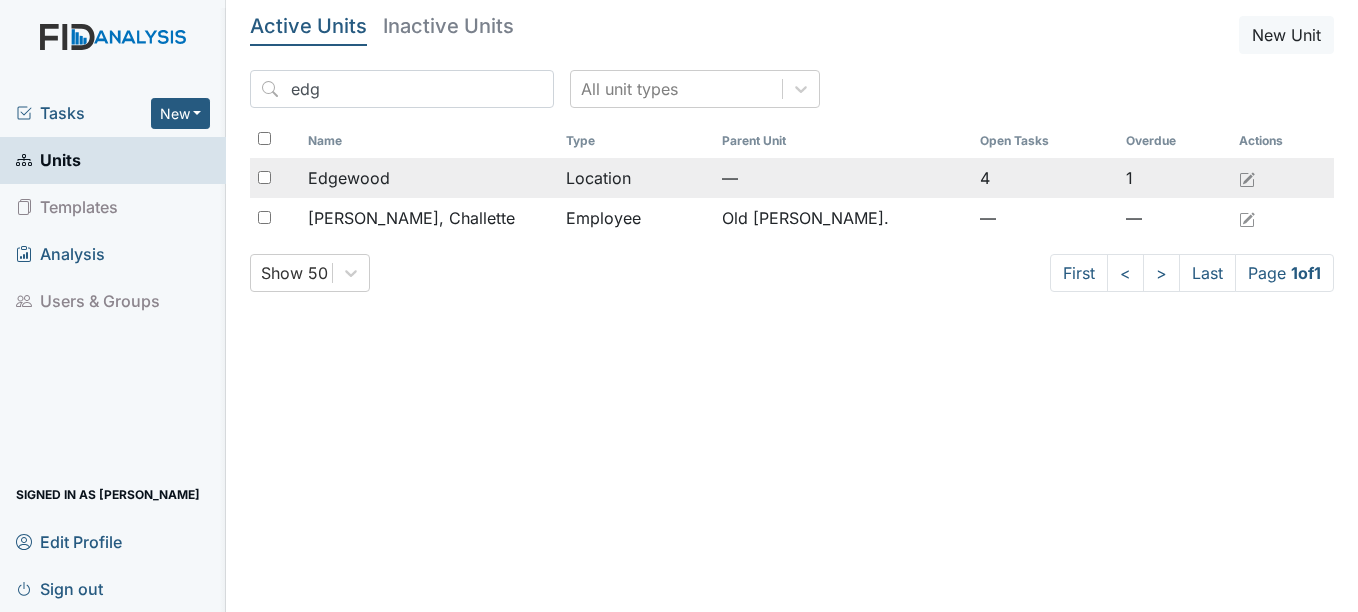 click on "Edgewood" at bounding box center (349, 178) 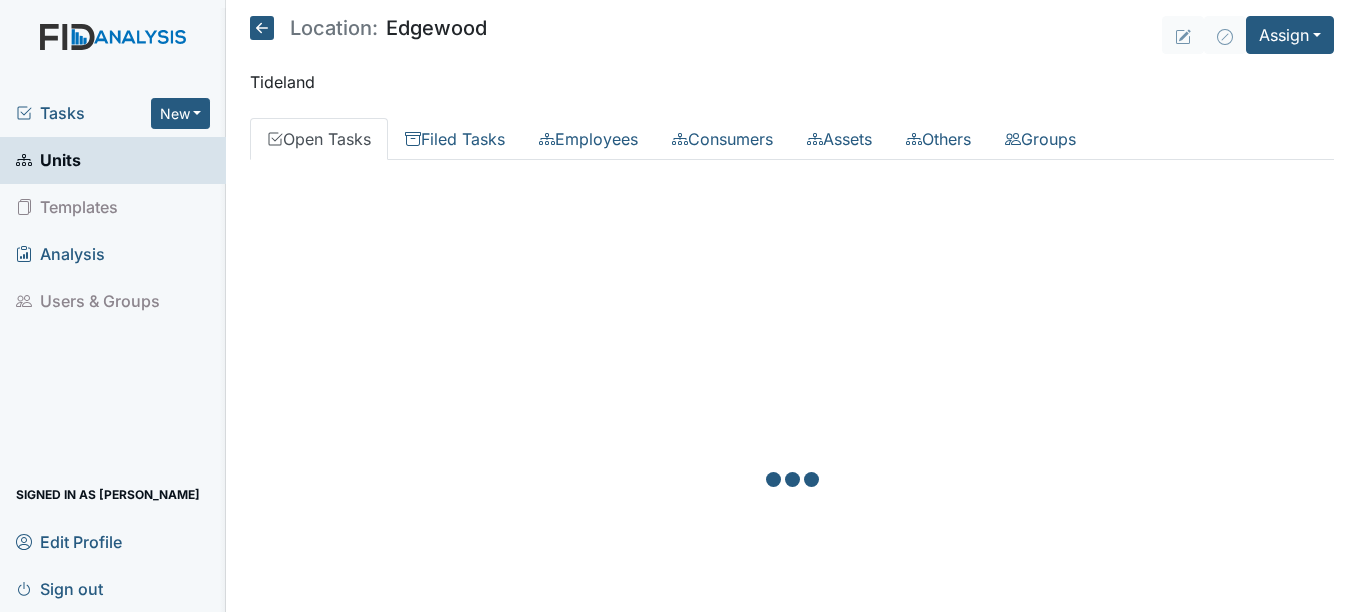 scroll, scrollTop: 0, scrollLeft: 0, axis: both 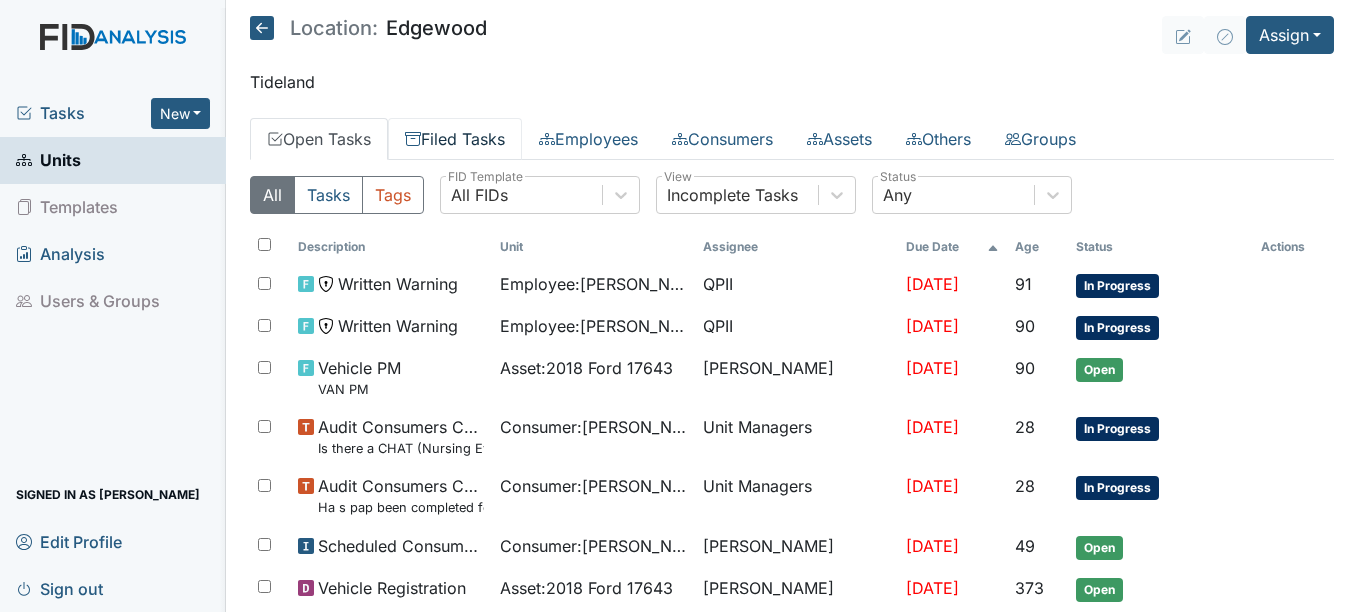 click on "Filed Tasks" at bounding box center [455, 139] 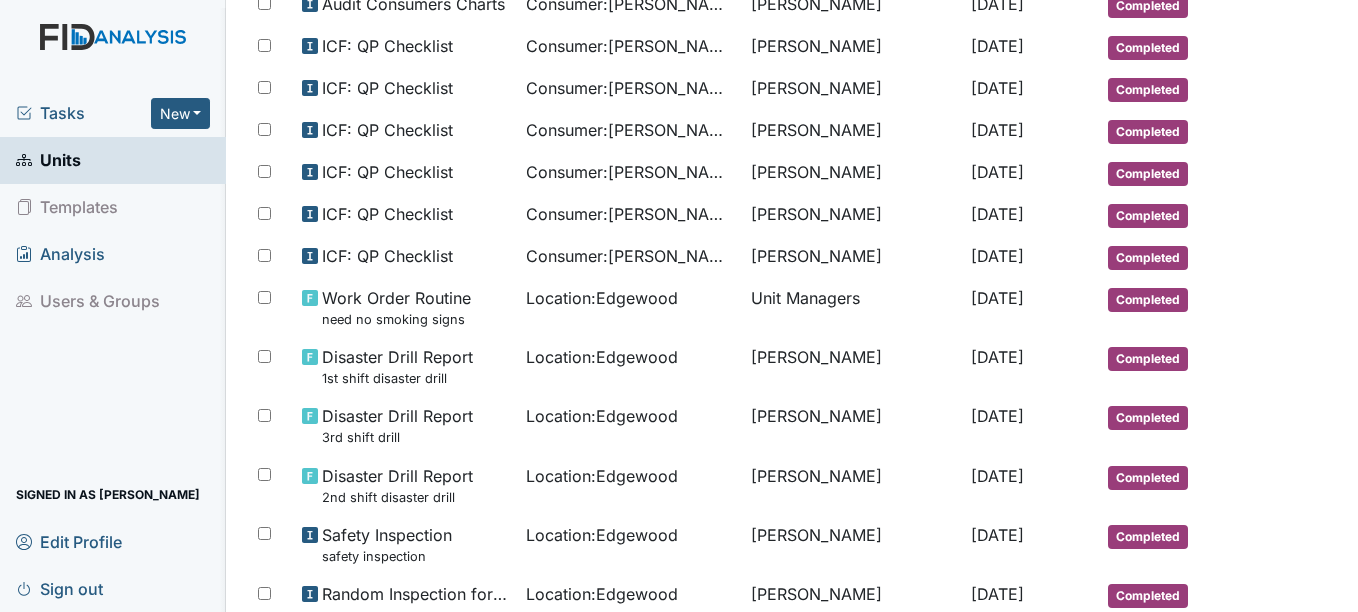 scroll, scrollTop: 837, scrollLeft: 0, axis: vertical 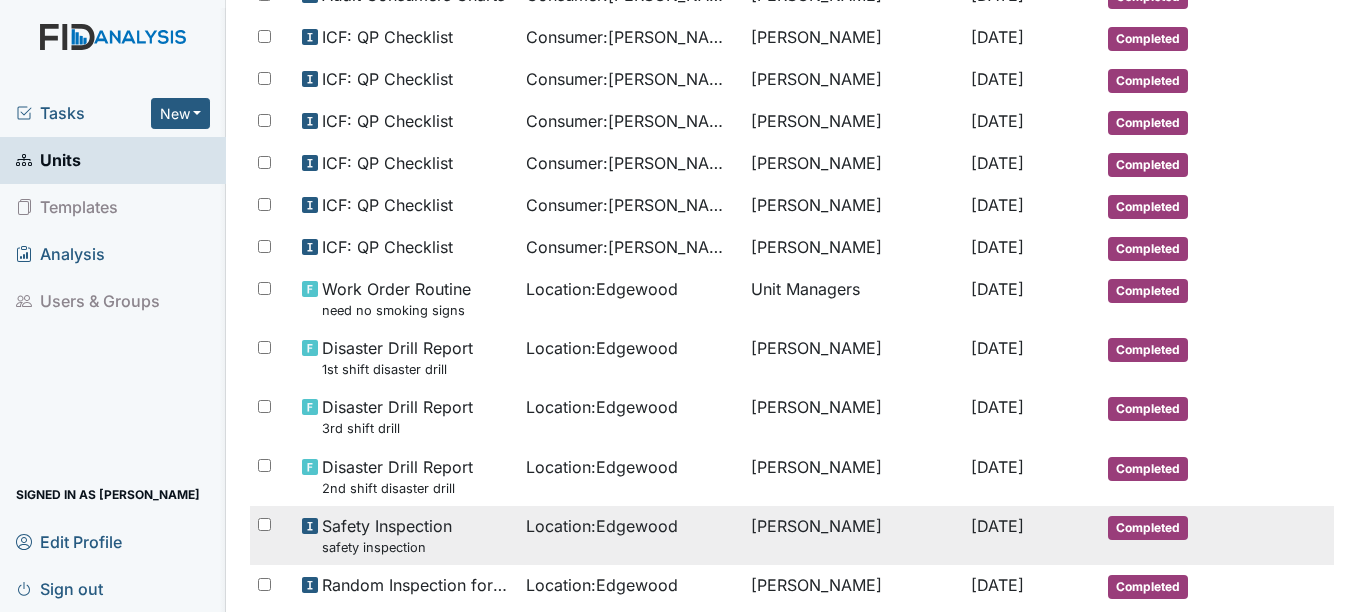 click on "safety inspection" at bounding box center (387, 547) 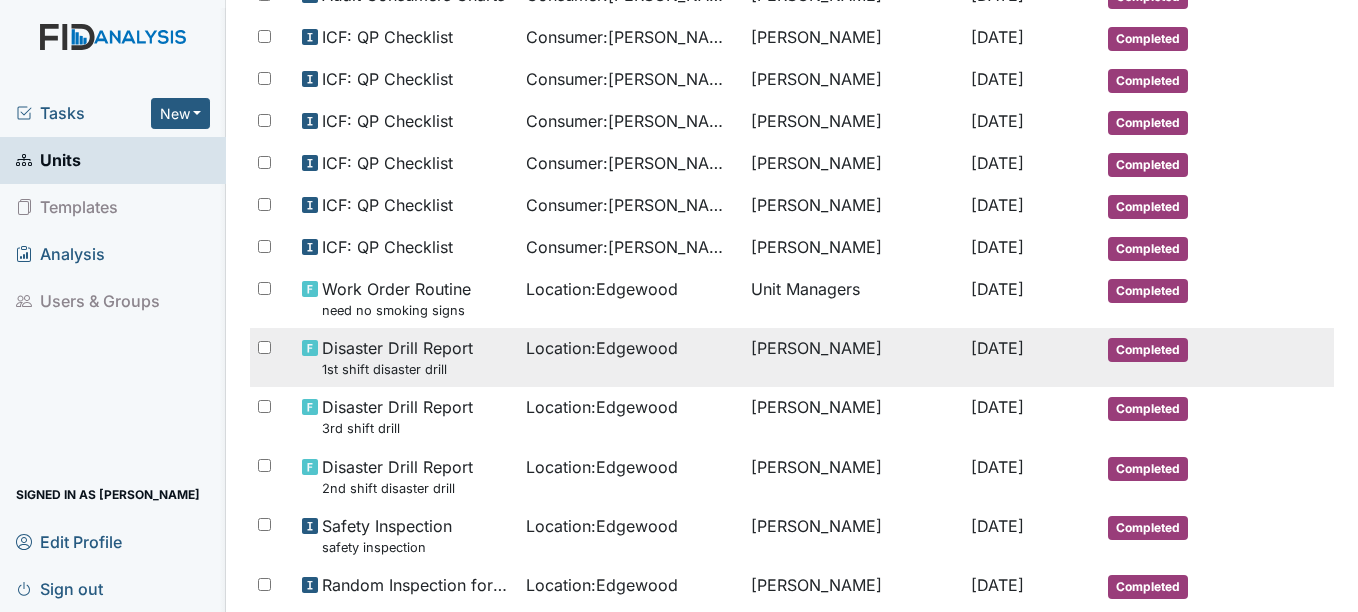 click on "Disaster Drill Report 1st shift disaster drill" at bounding box center (397, 357) 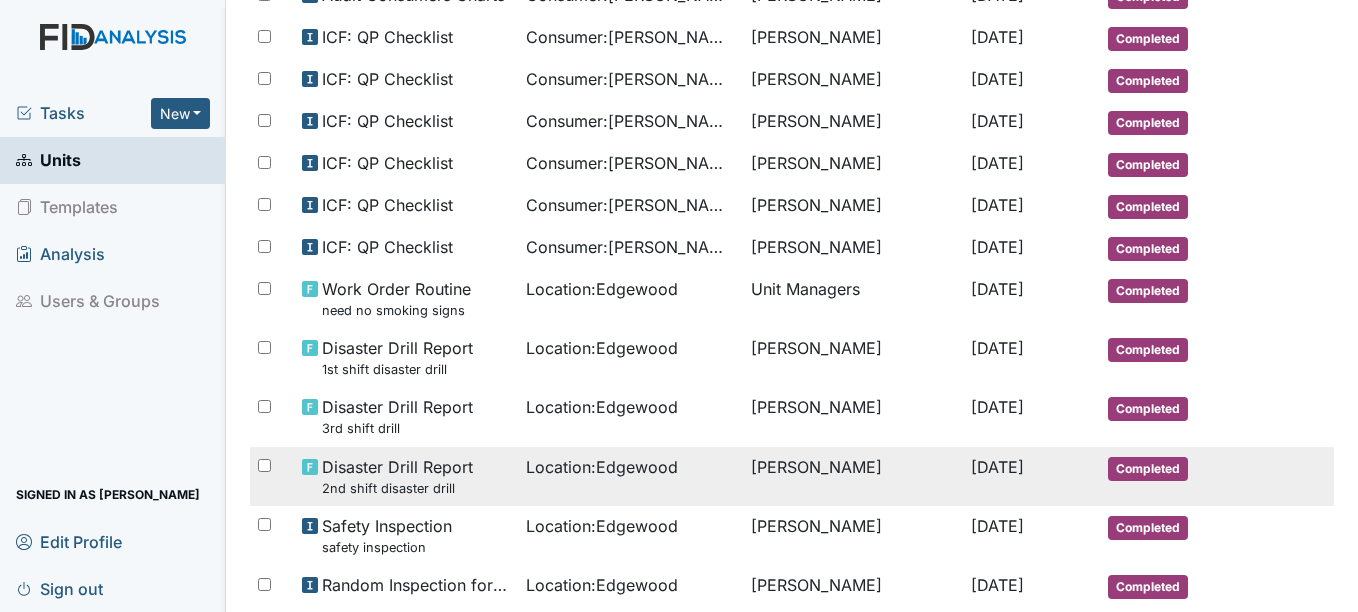 click on "2nd shift disaster drill" at bounding box center [397, 488] 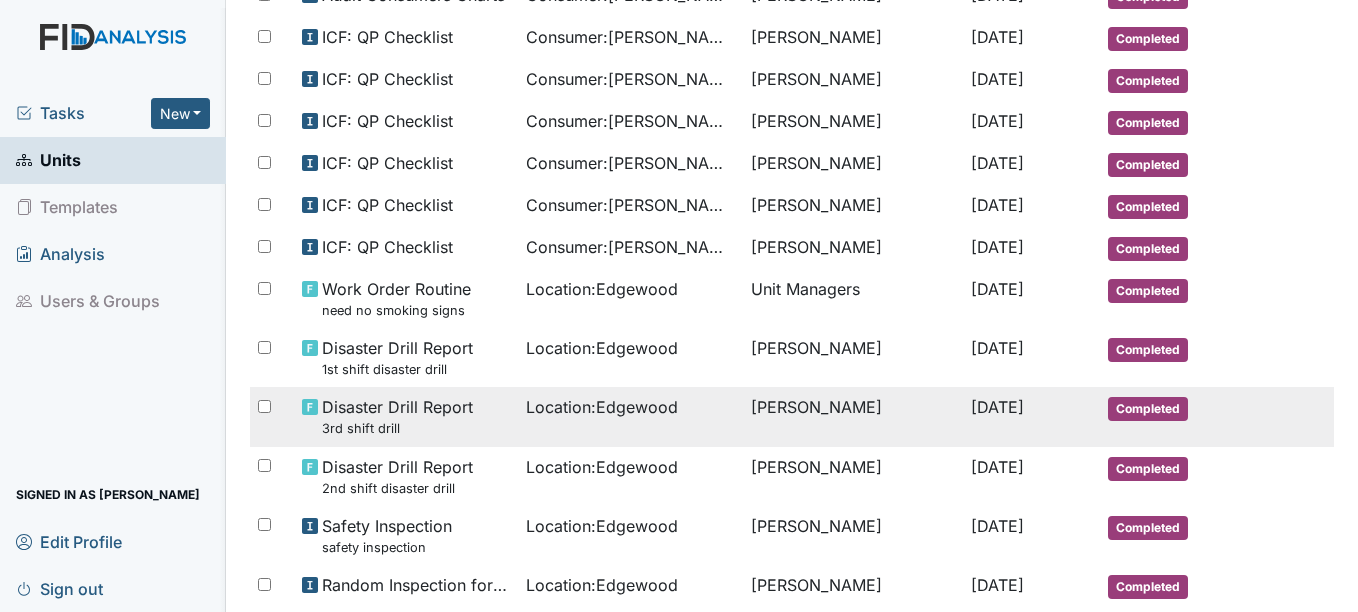 click on "Disaster Drill Report 3rd shift drill" at bounding box center [397, 416] 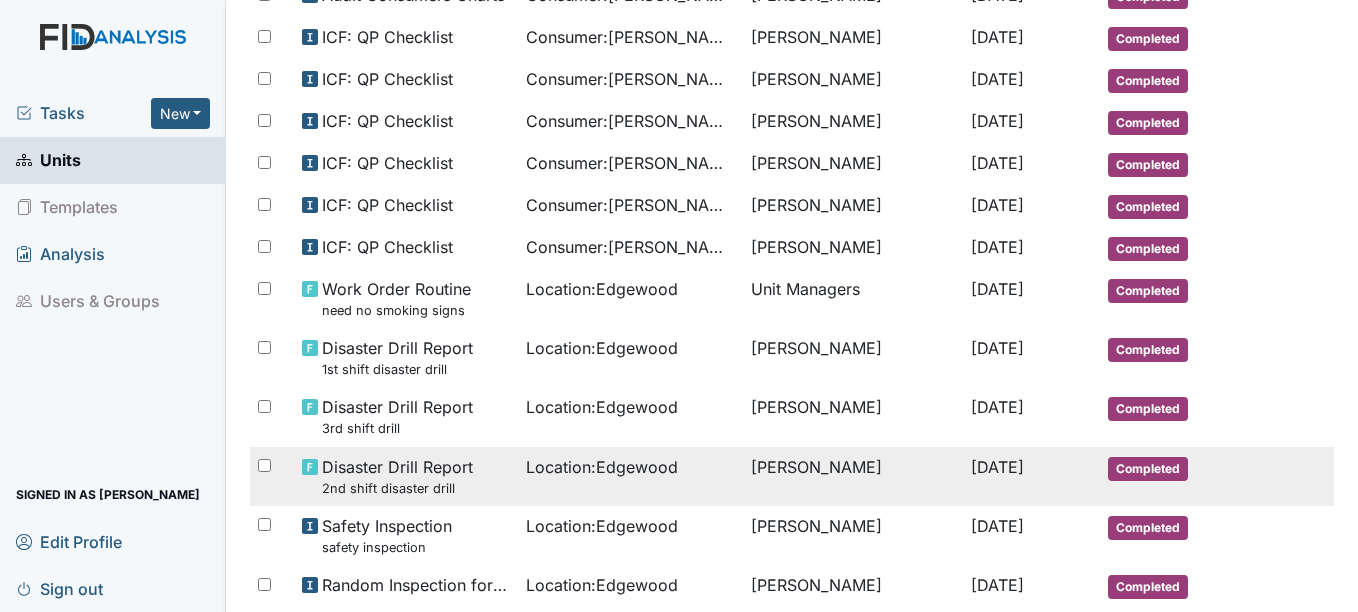 click on "Disaster Drill Report 2nd shift disaster drill" at bounding box center [397, 476] 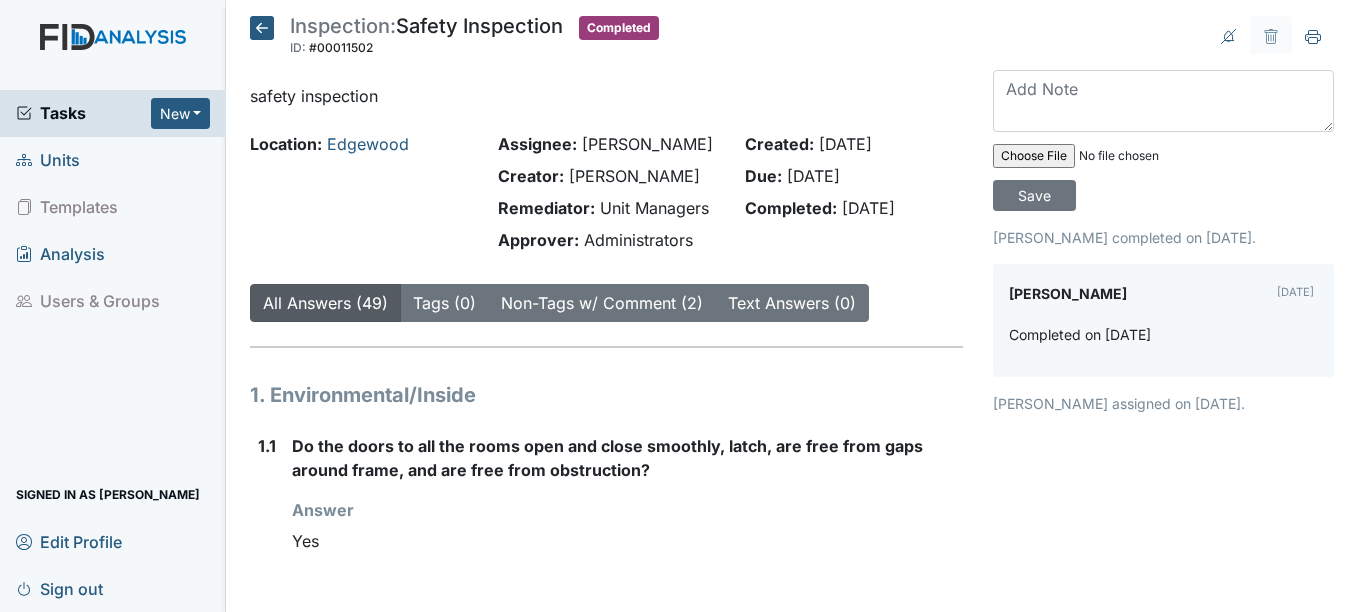 scroll, scrollTop: 0, scrollLeft: 0, axis: both 